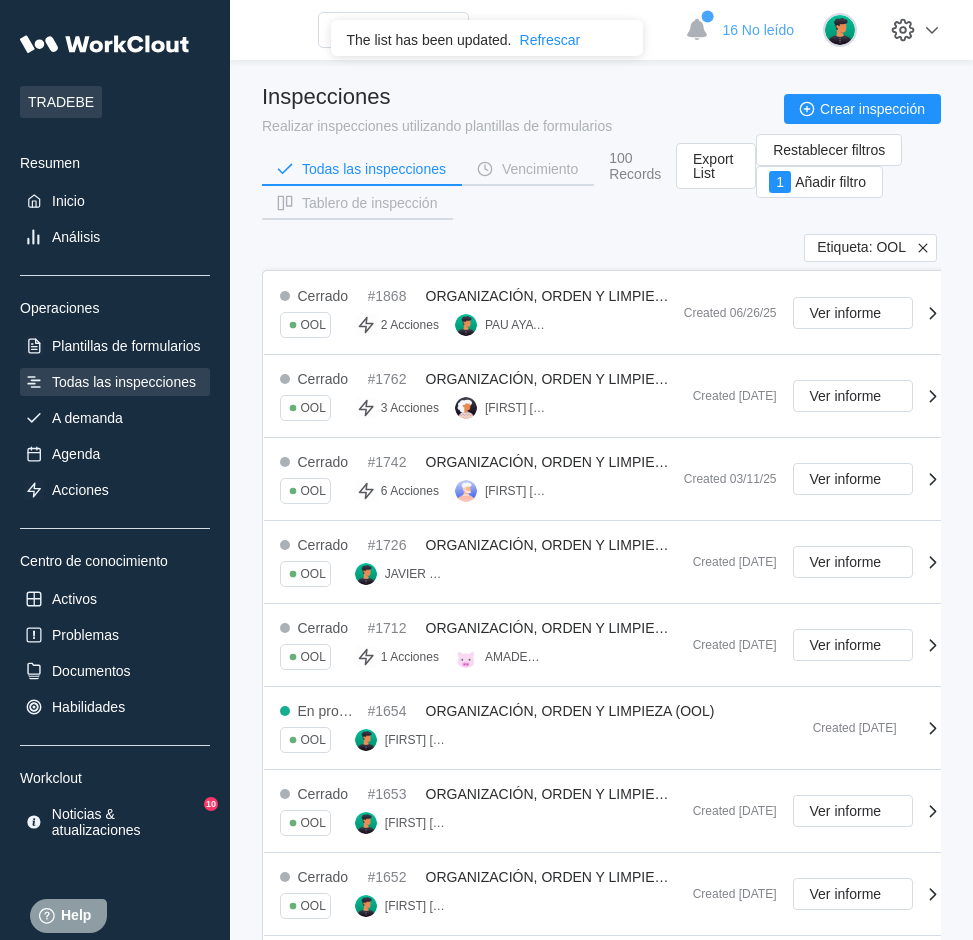 scroll, scrollTop: 0, scrollLeft: 0, axis: both 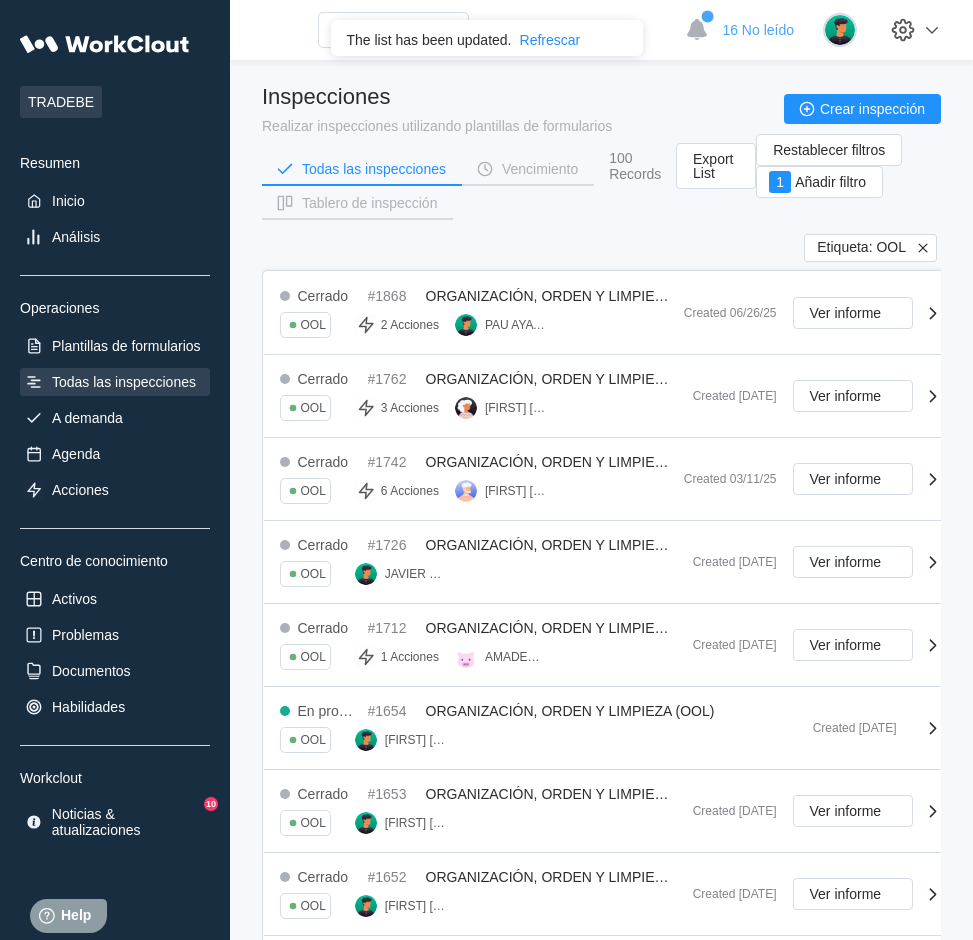 click on "Etiqueta: OOL" at bounding box center (601, 248) 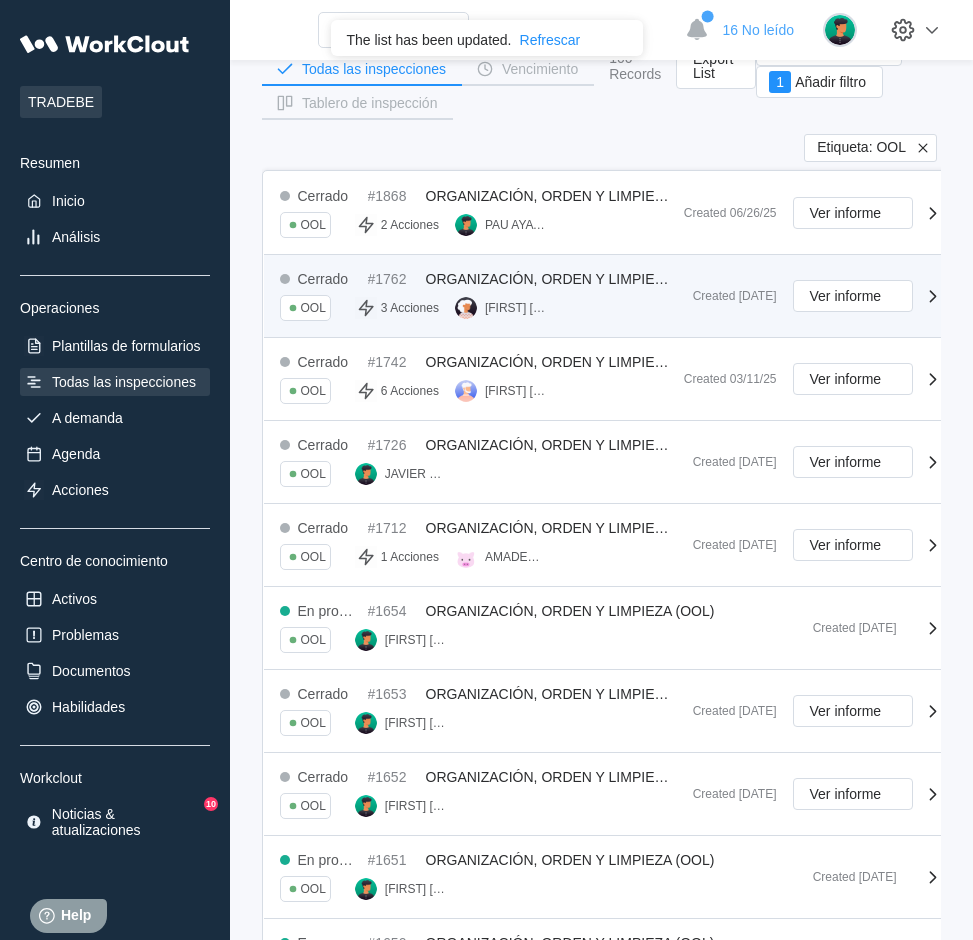 scroll, scrollTop: 0, scrollLeft: 0, axis: both 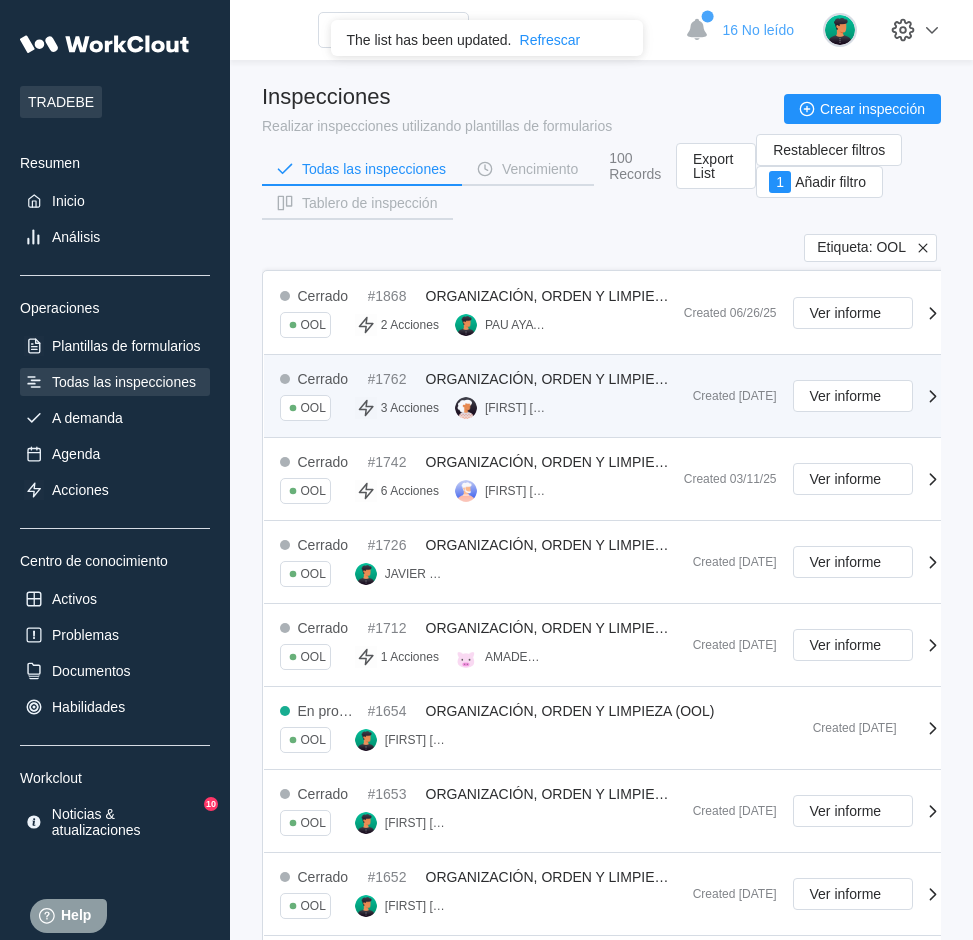 click on "ORGANIZACIÓN, ORDEN Y LIMPIEZA (OOL)" at bounding box center [570, 379] 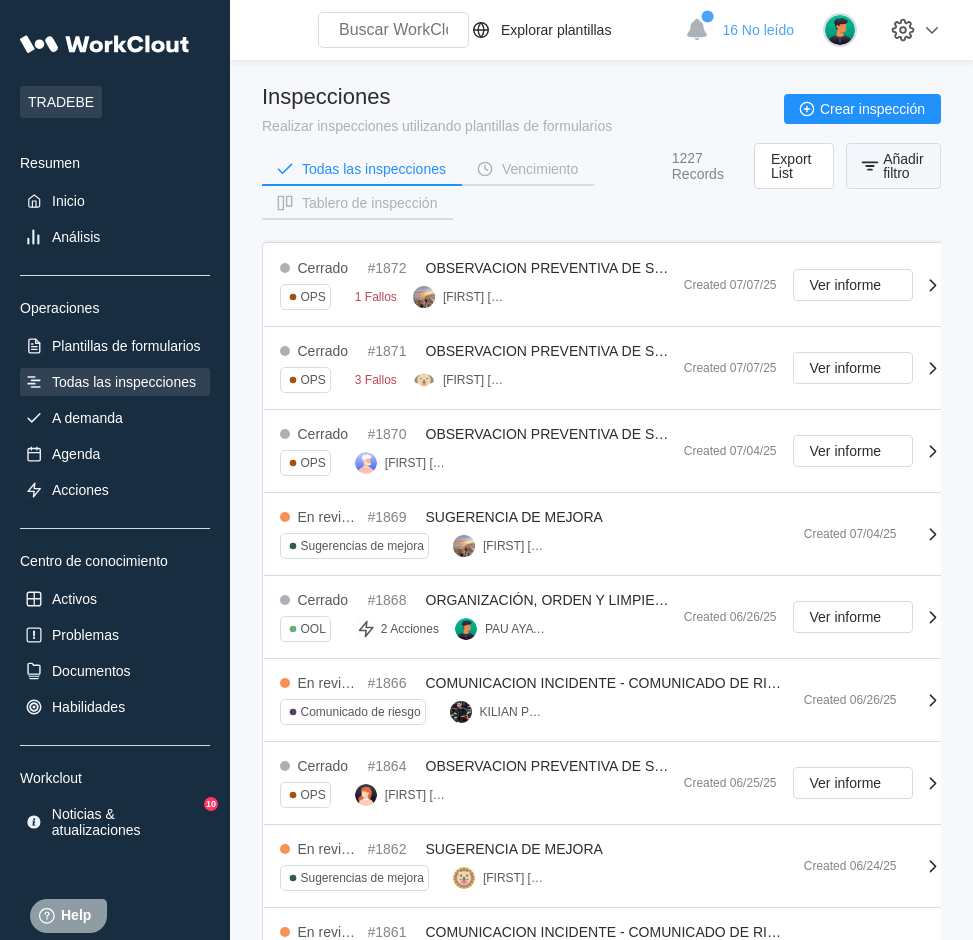 click on "Añadir filtro" at bounding box center [903, 166] 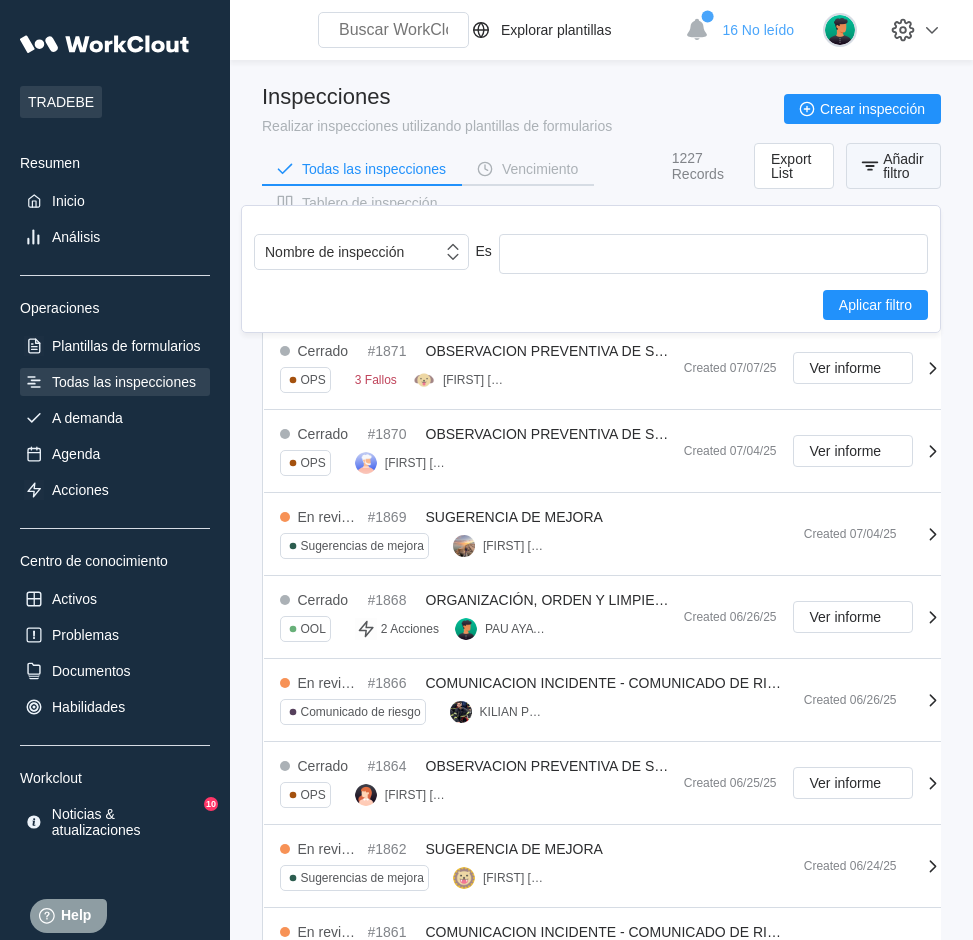 click on "Añadir filtro" at bounding box center (903, 166) 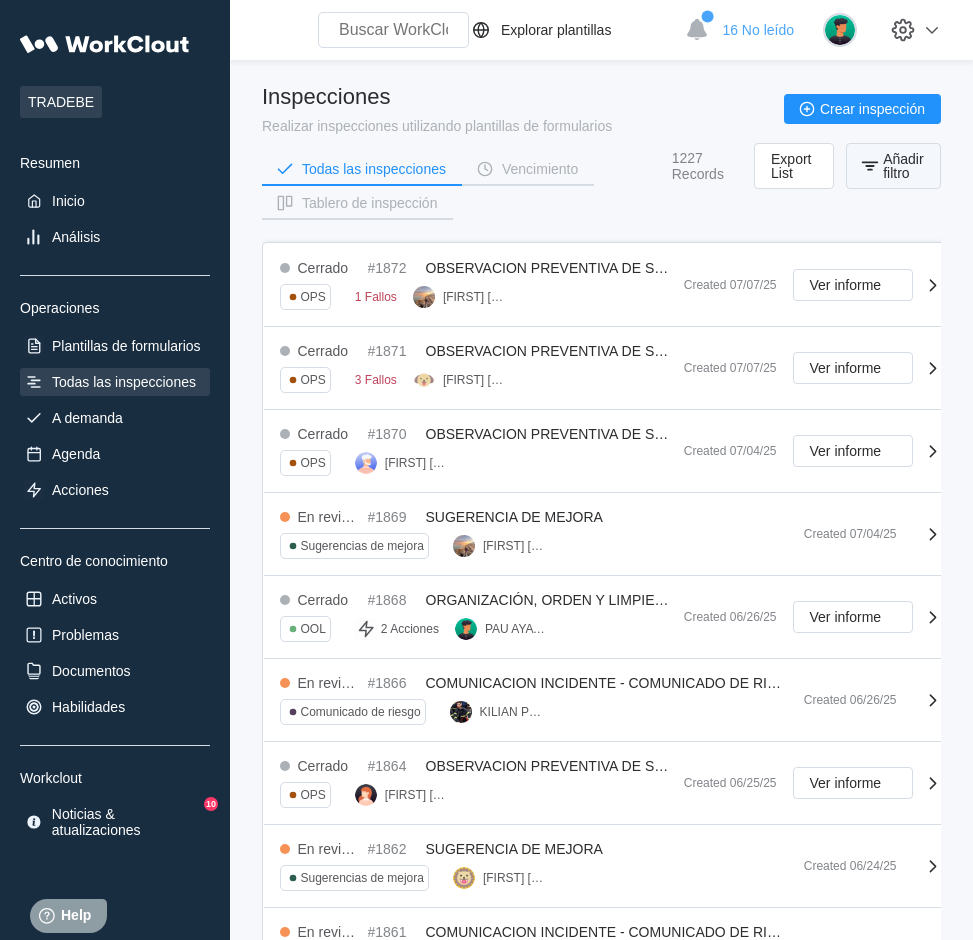 click on "Añadir filtro" at bounding box center (903, 166) 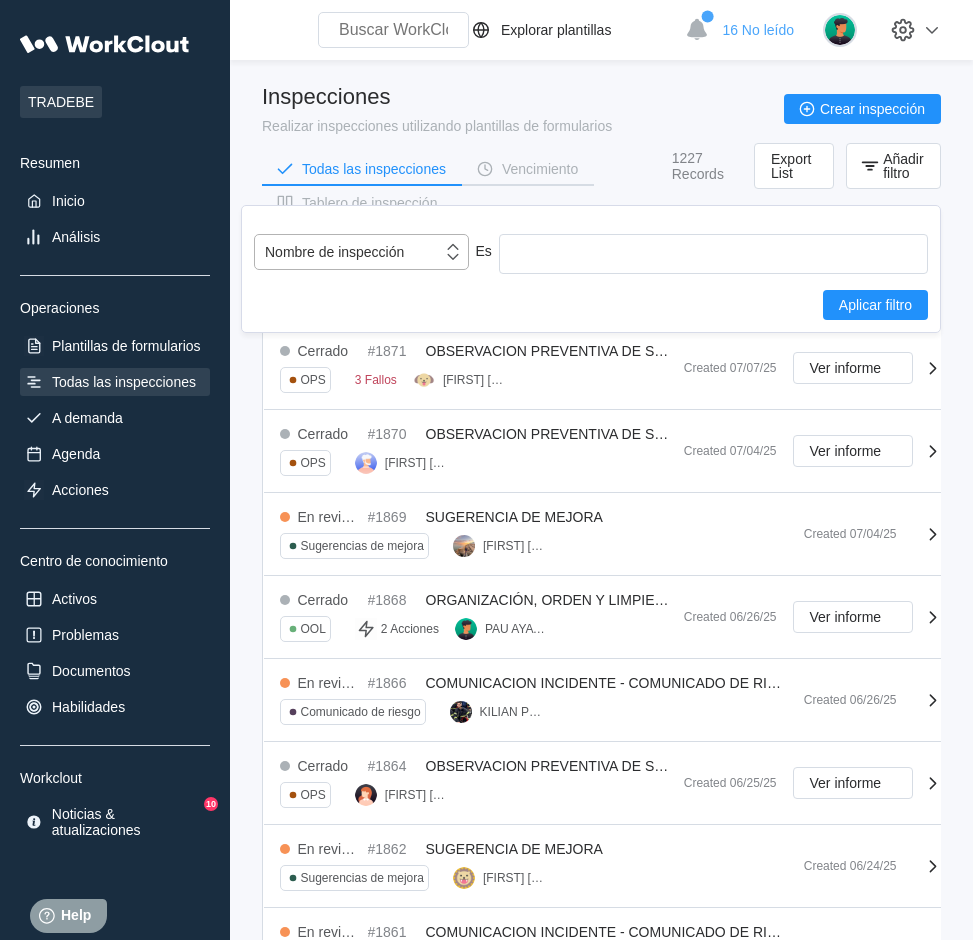 click on "Nombre de inspección" at bounding box center (348, 252) 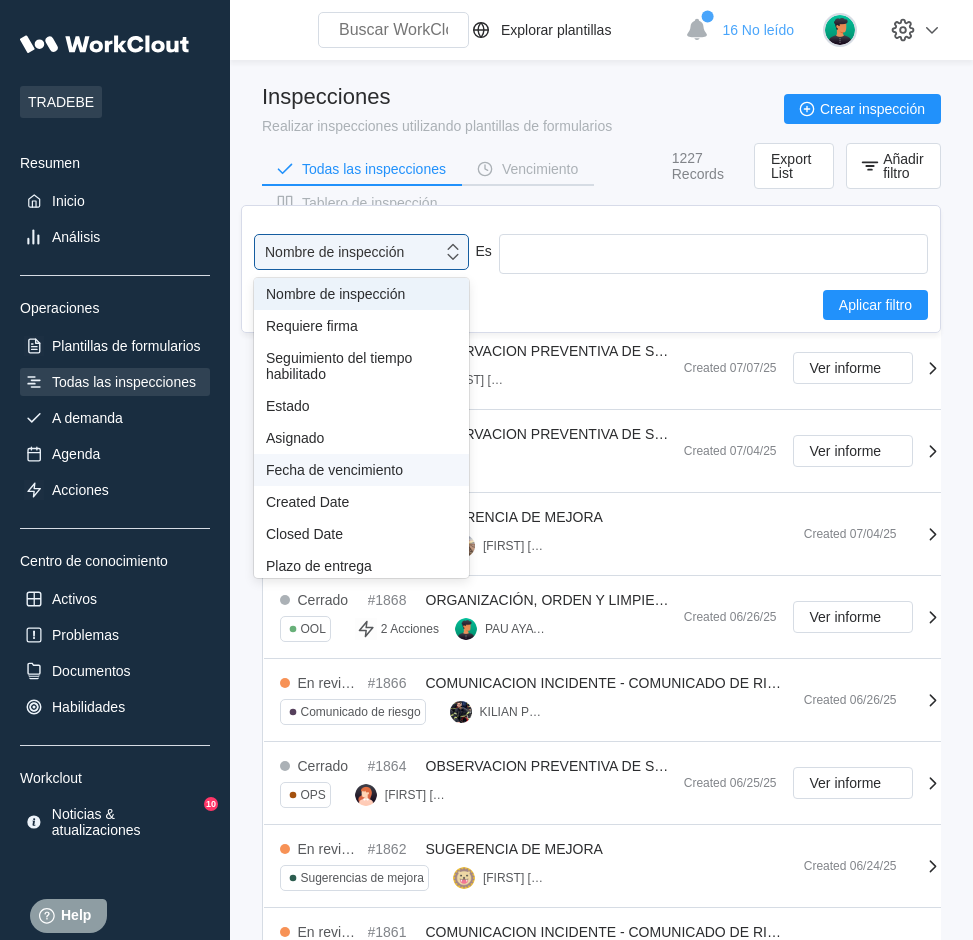 scroll, scrollTop: 164, scrollLeft: 0, axis: vertical 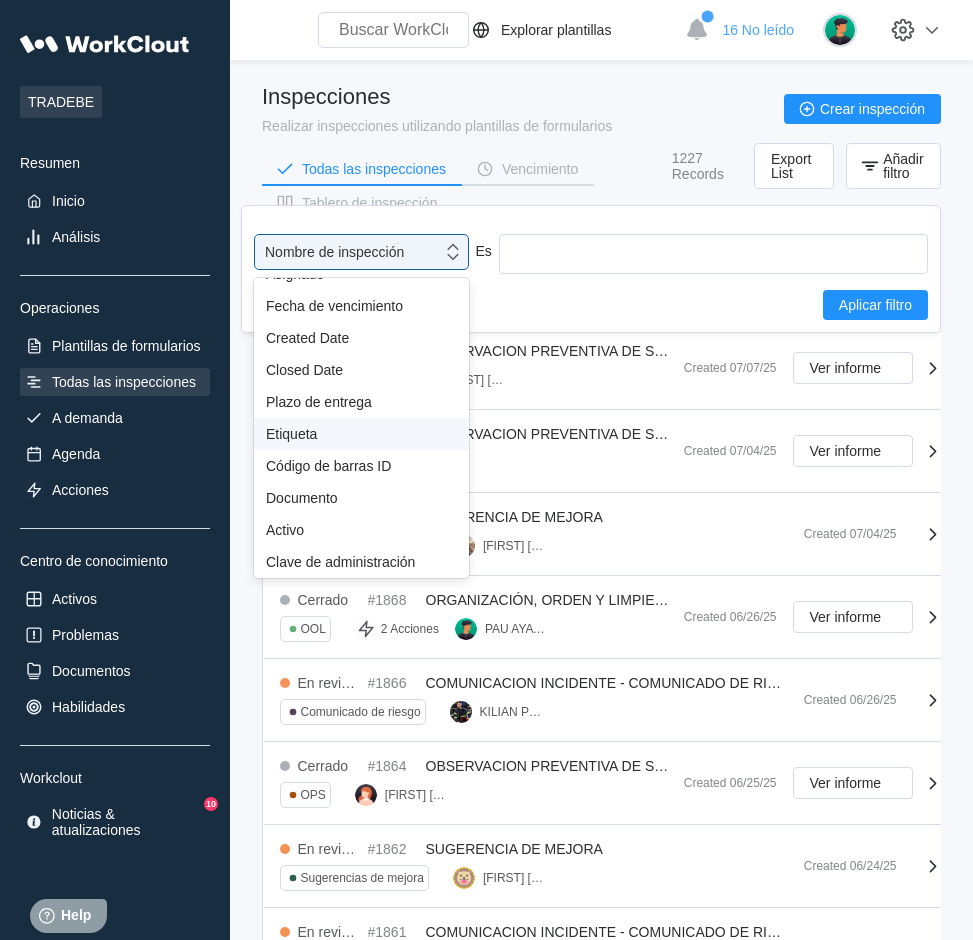 click on "Etiqueta" at bounding box center [361, 434] 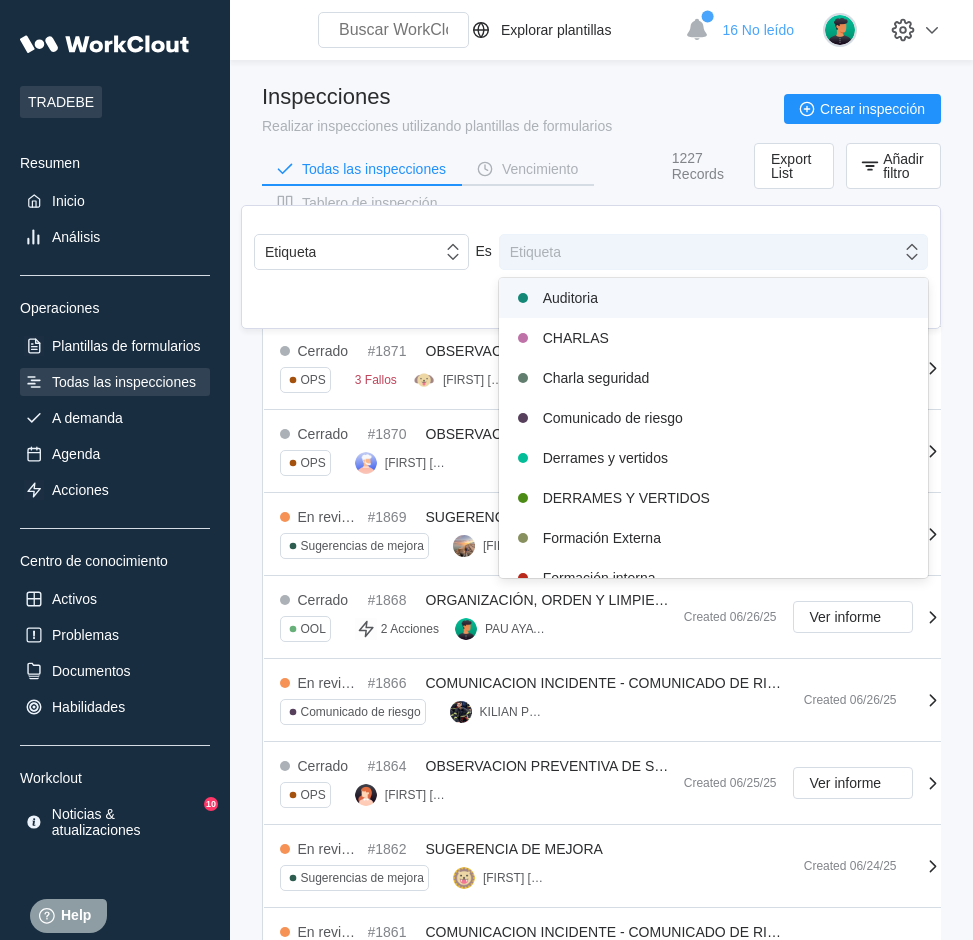 click on "Etiqueta" at bounding box center [700, 252] 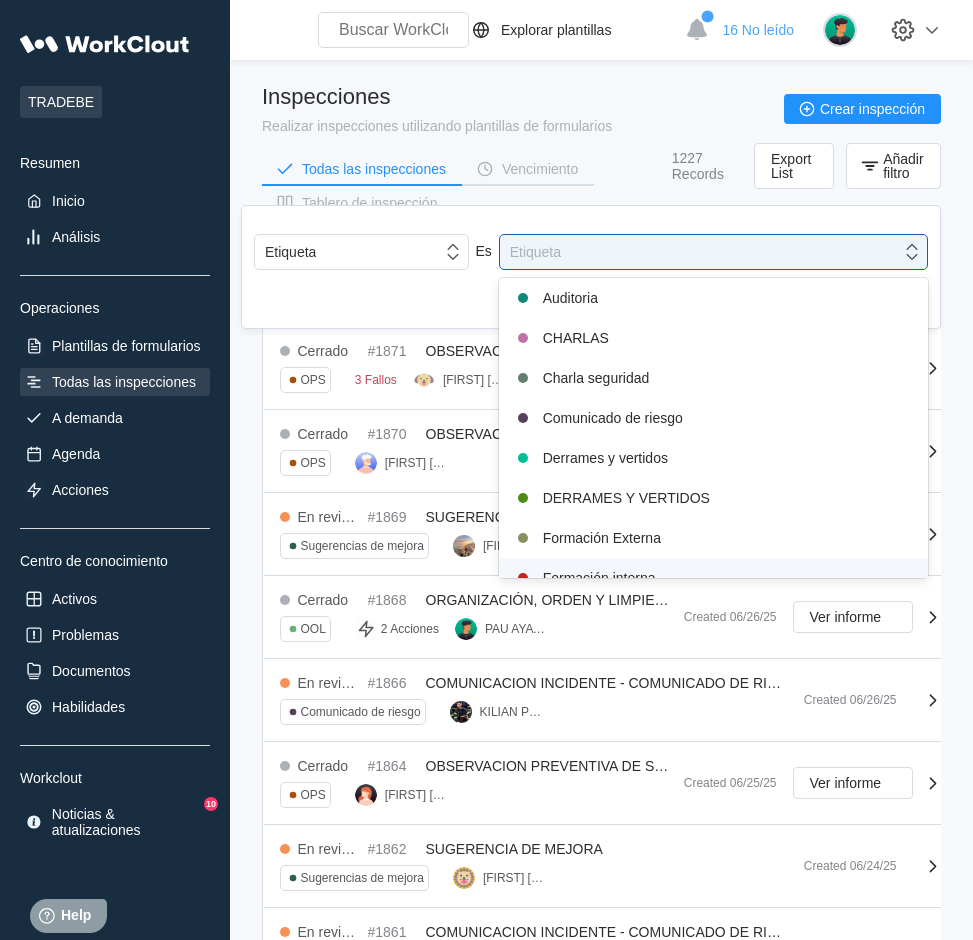 scroll, scrollTop: 700, scrollLeft: 0, axis: vertical 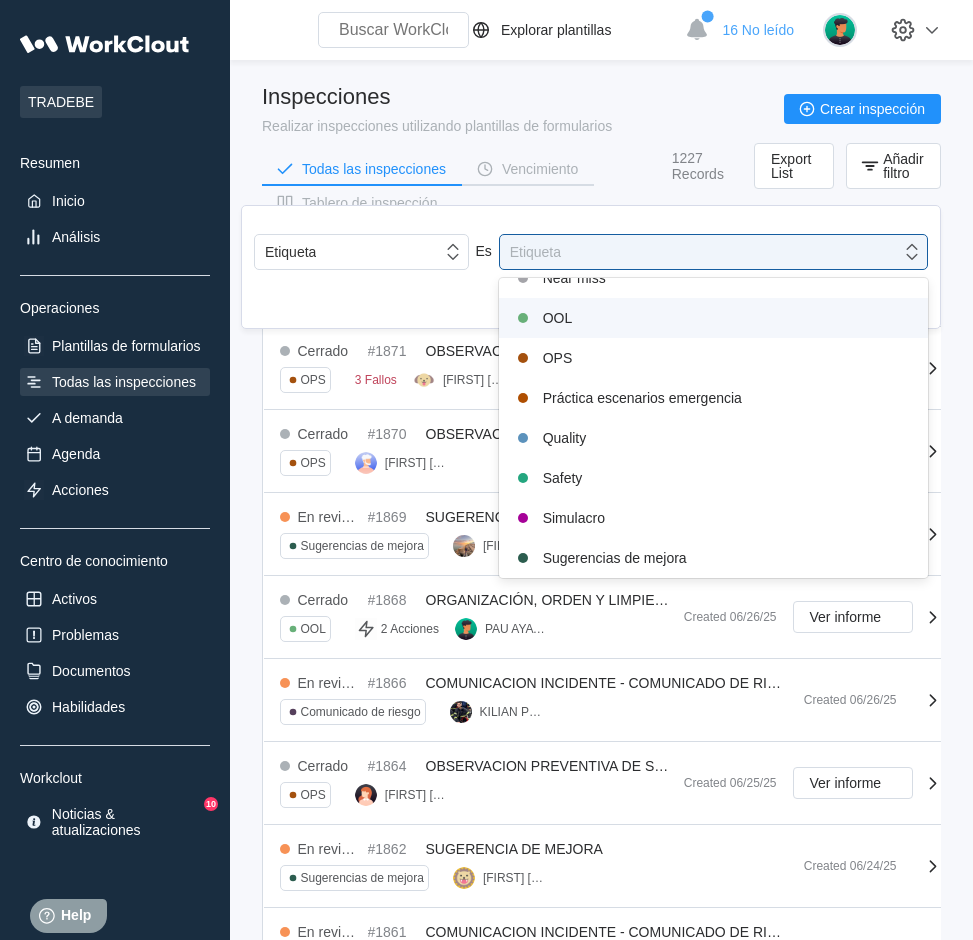 click on "OOL" at bounding box center [713, 318] 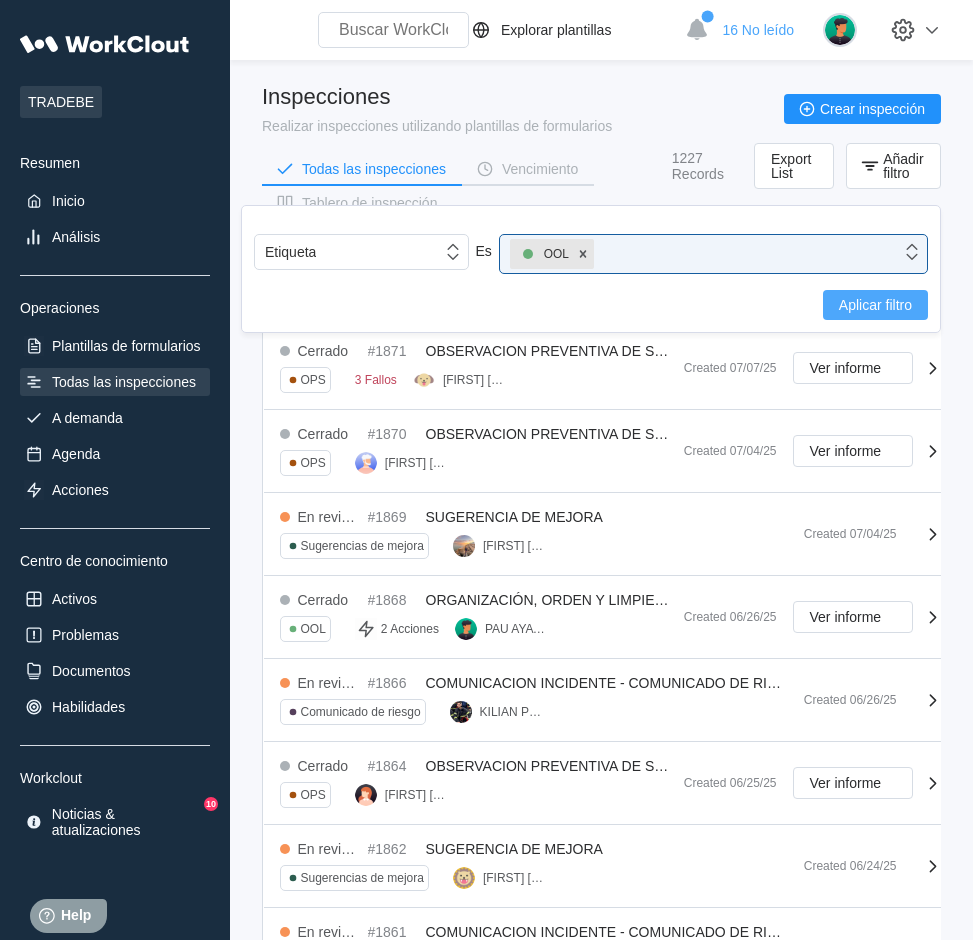 click on "Aplicar filtro" at bounding box center (875, 305) 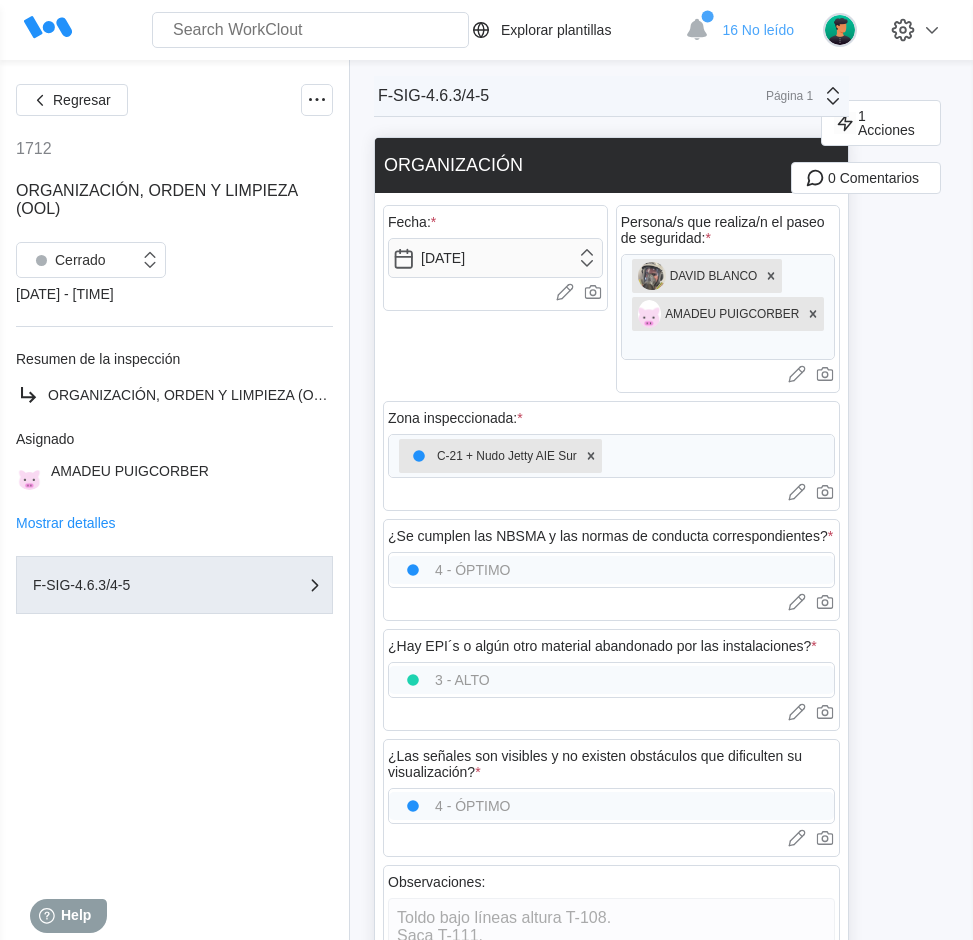 scroll, scrollTop: 0, scrollLeft: 0, axis: both 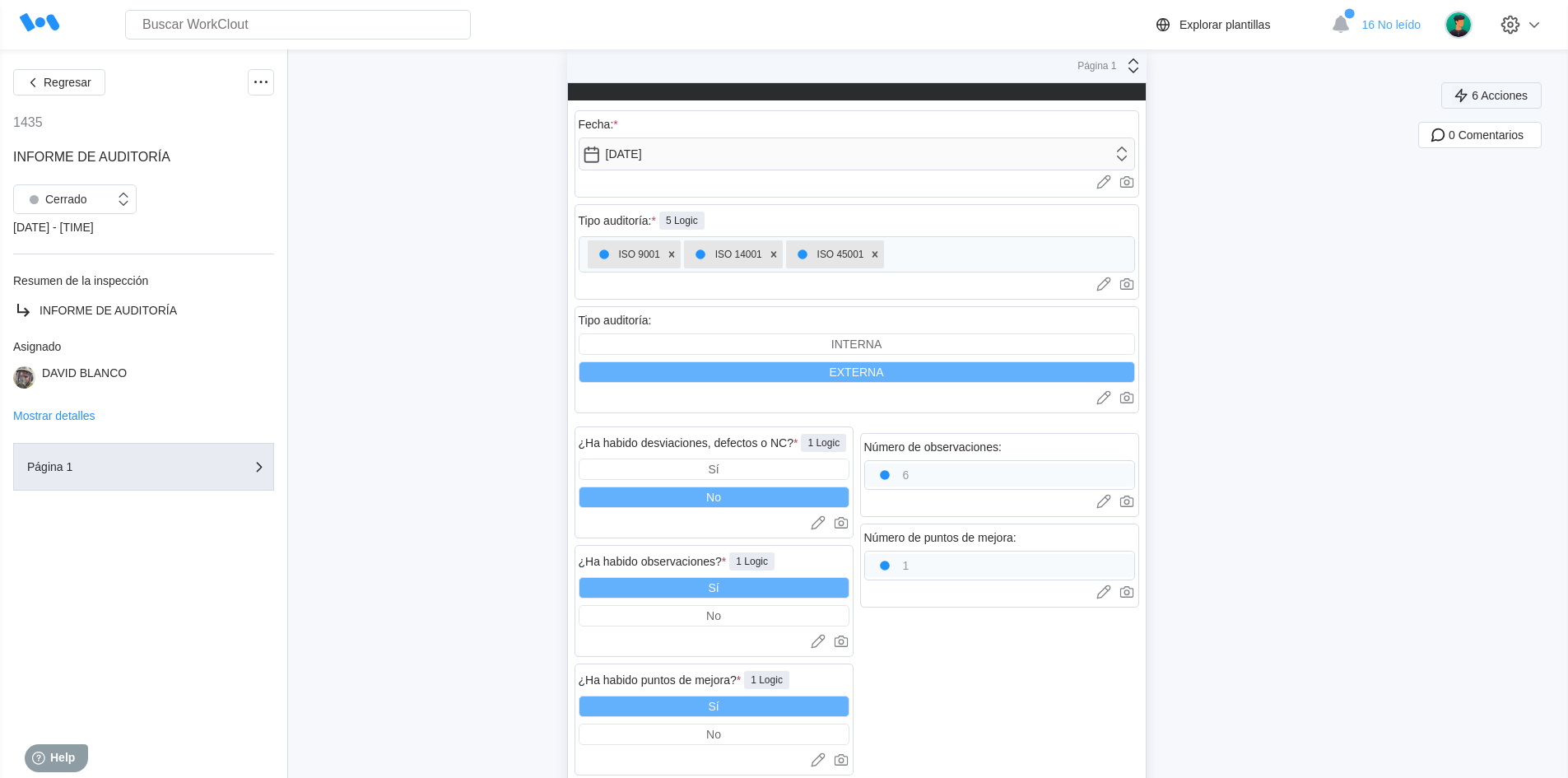click on "6 Acciones" at bounding box center [1500, 96] 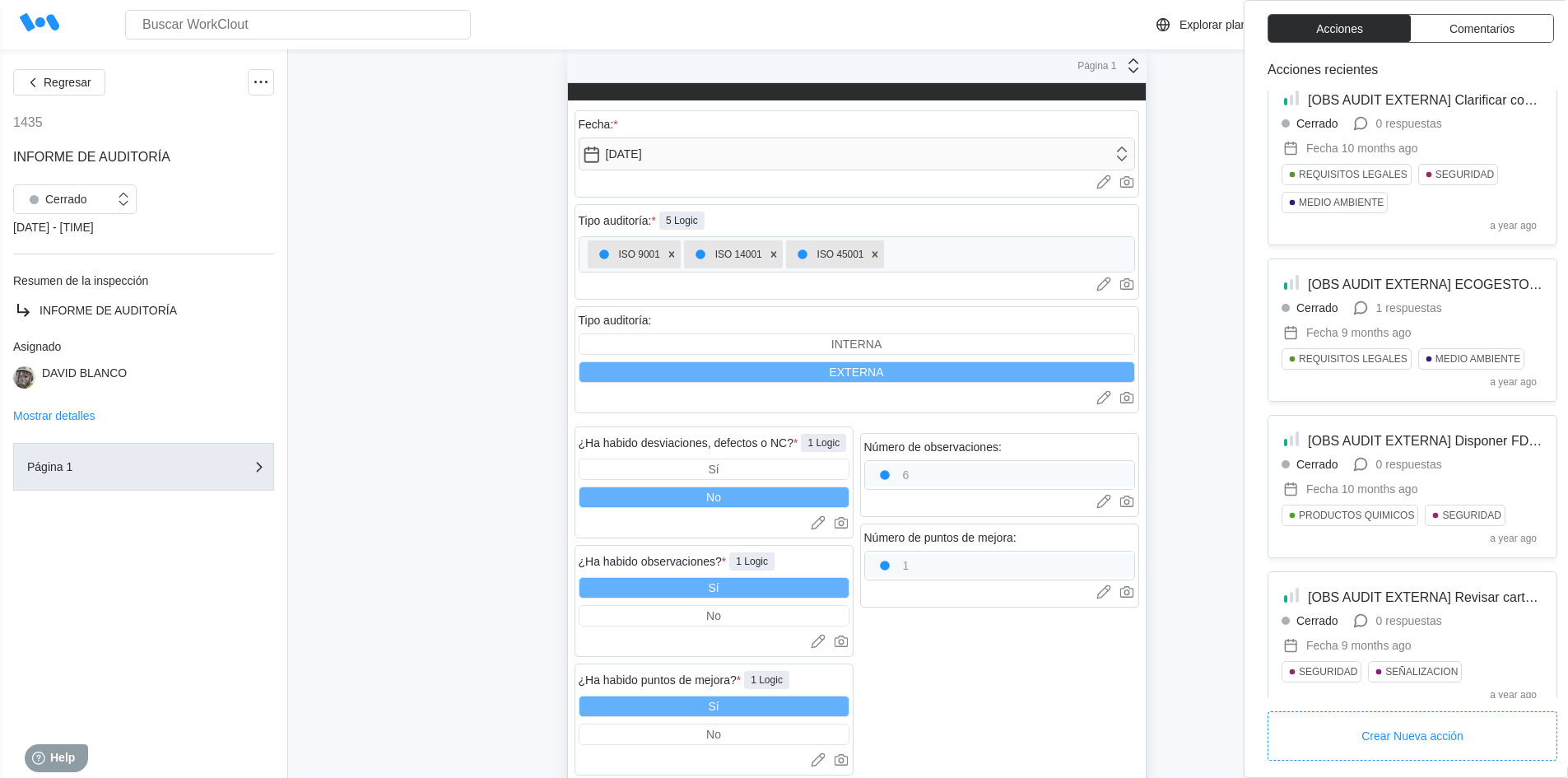 scroll, scrollTop: 387, scrollLeft: 0, axis: vertical 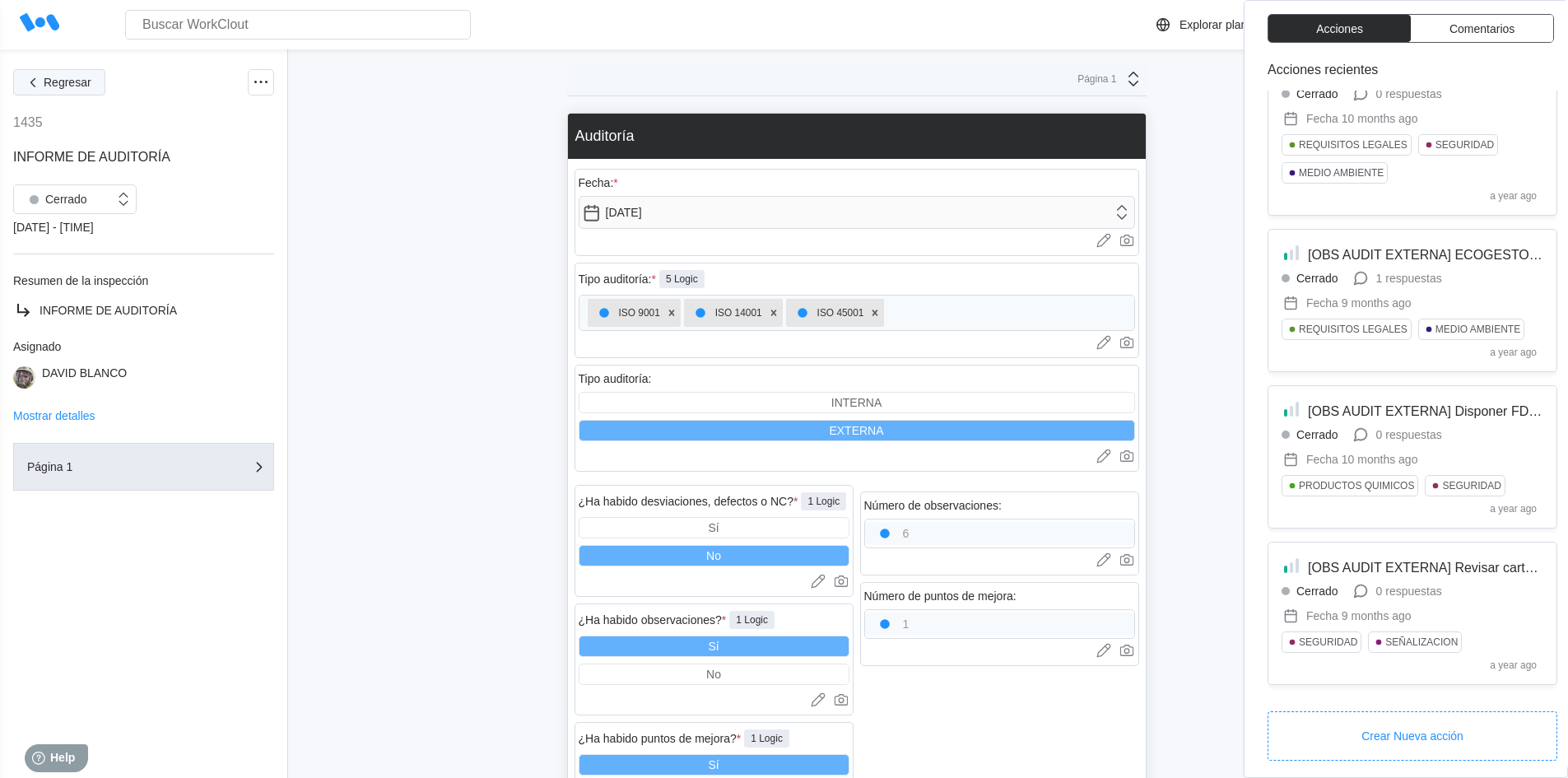 click at bounding box center [33, 82] 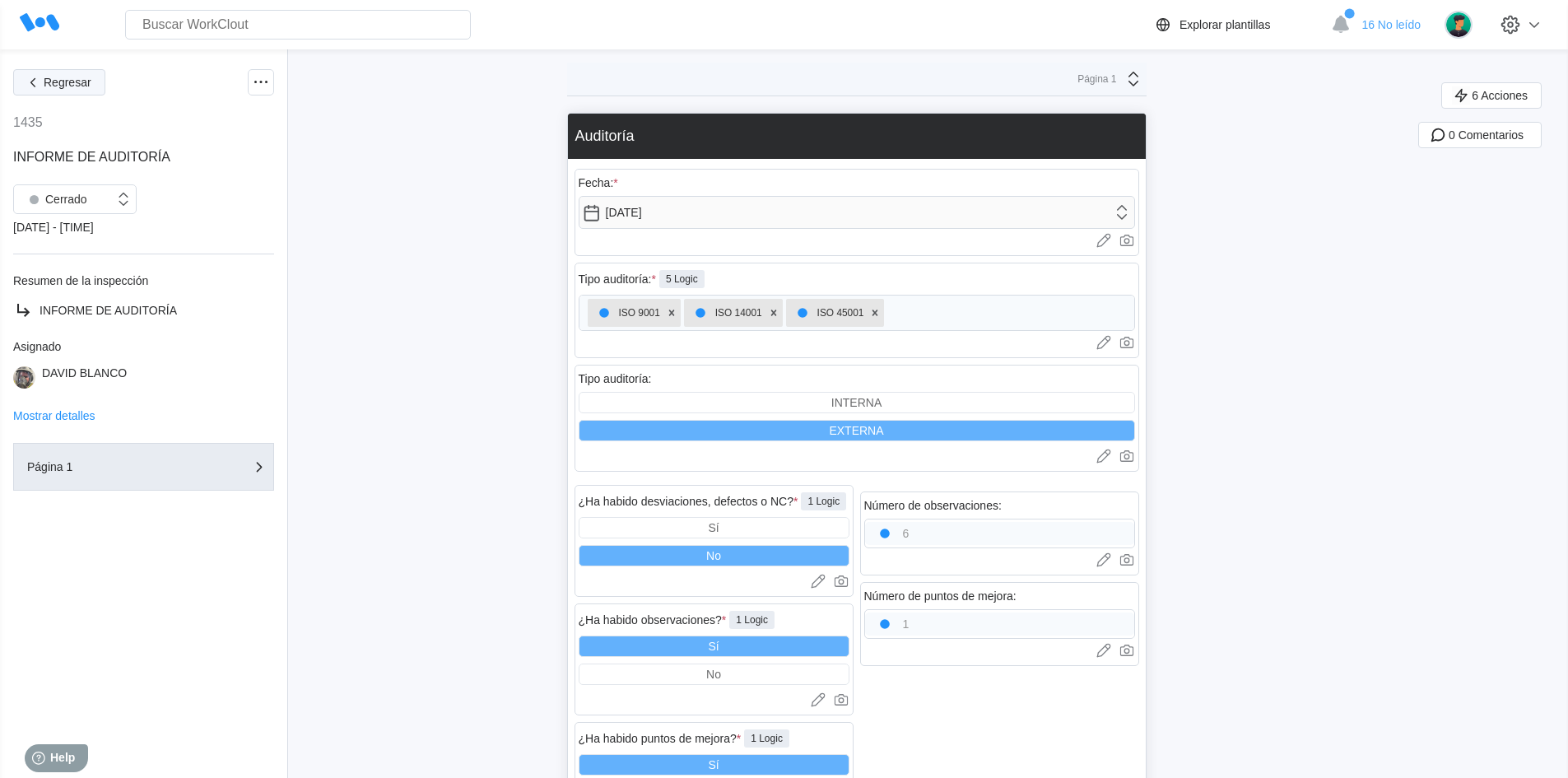 click on "Regresar" at bounding box center (67, 82) 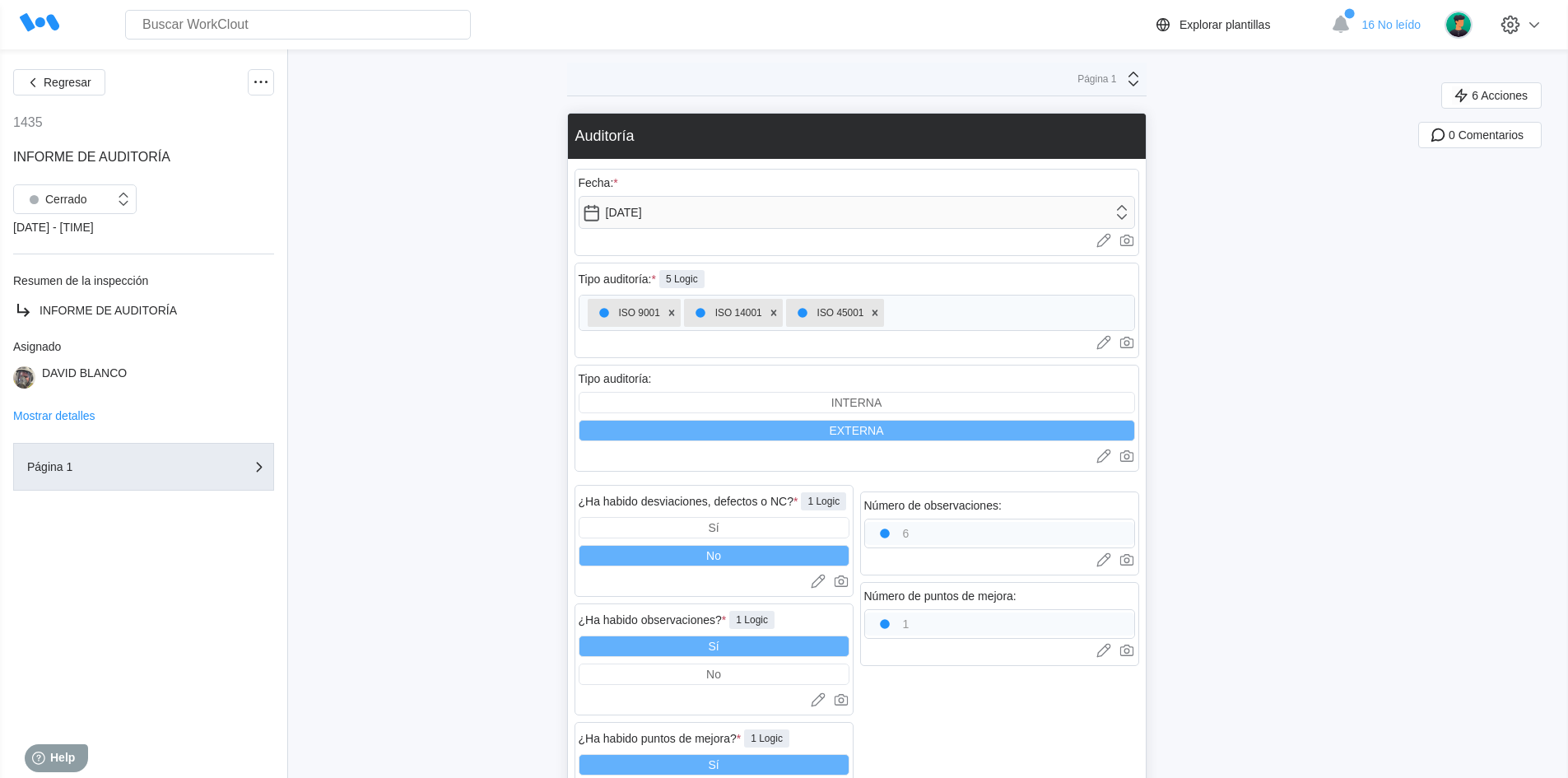 click at bounding box center (40, 22) 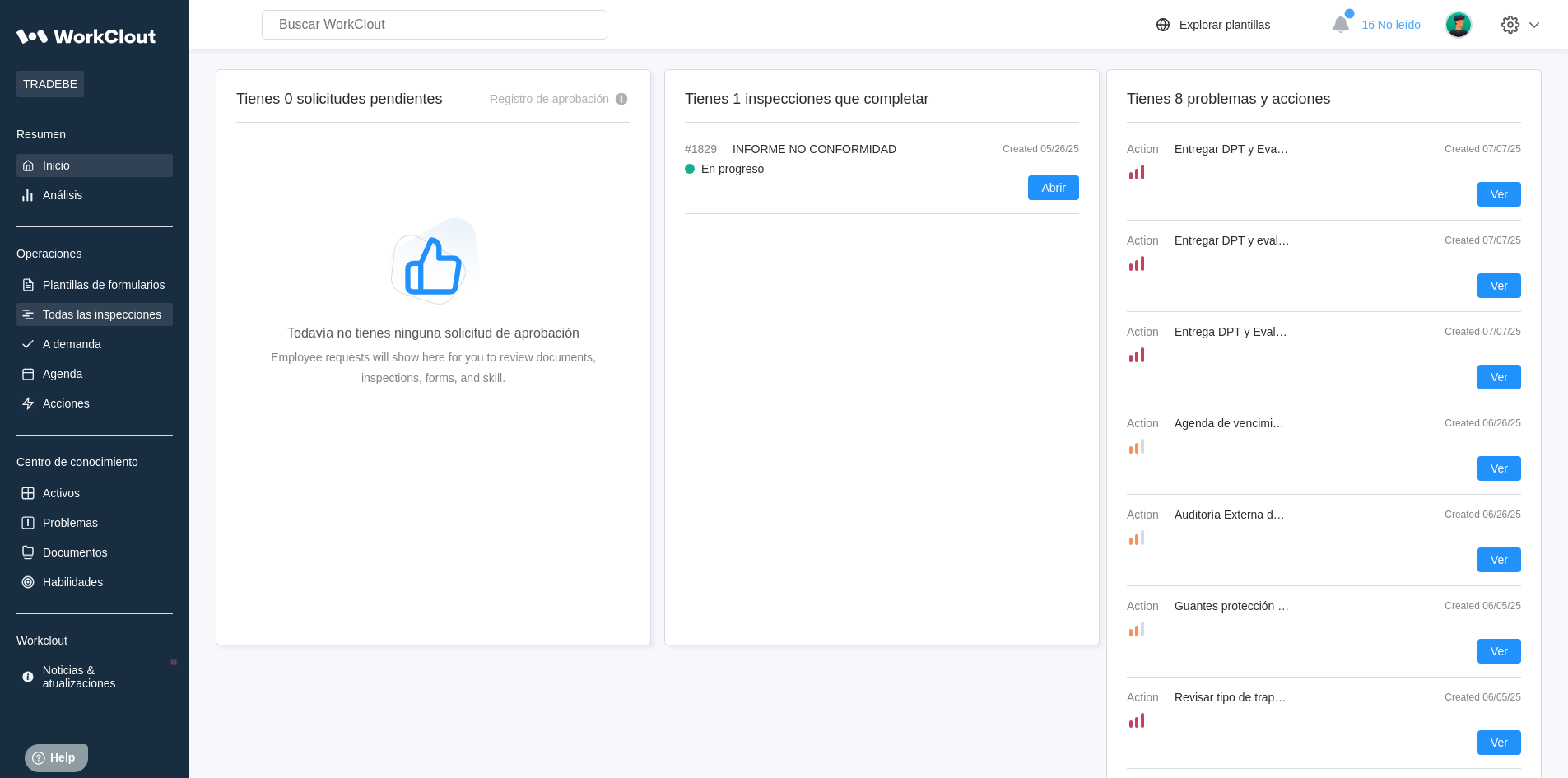 click on "Todas las inspecciones" at bounding box center (102, 314) 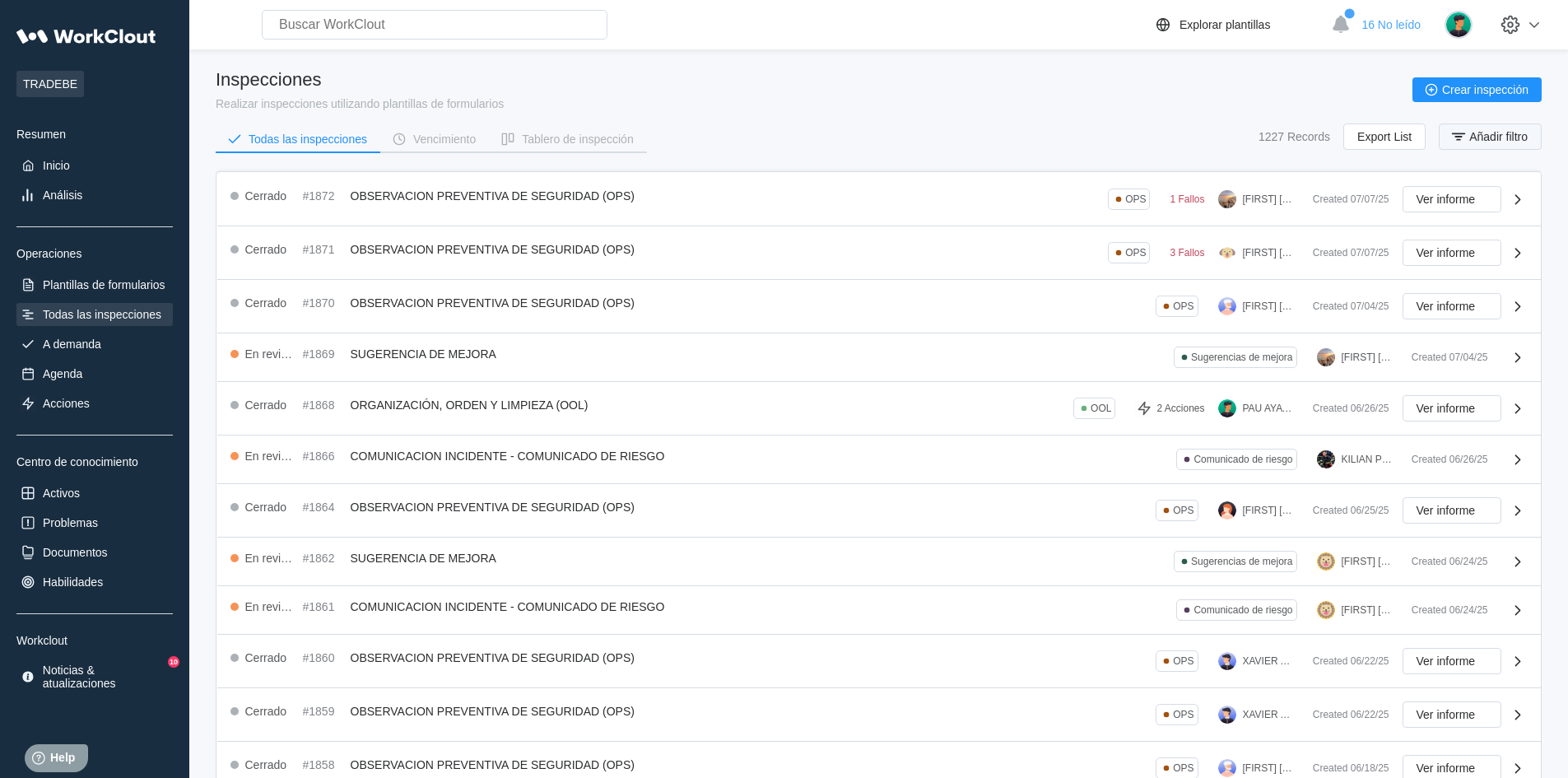 click on "Añadir filtro" at bounding box center [1498, 137] 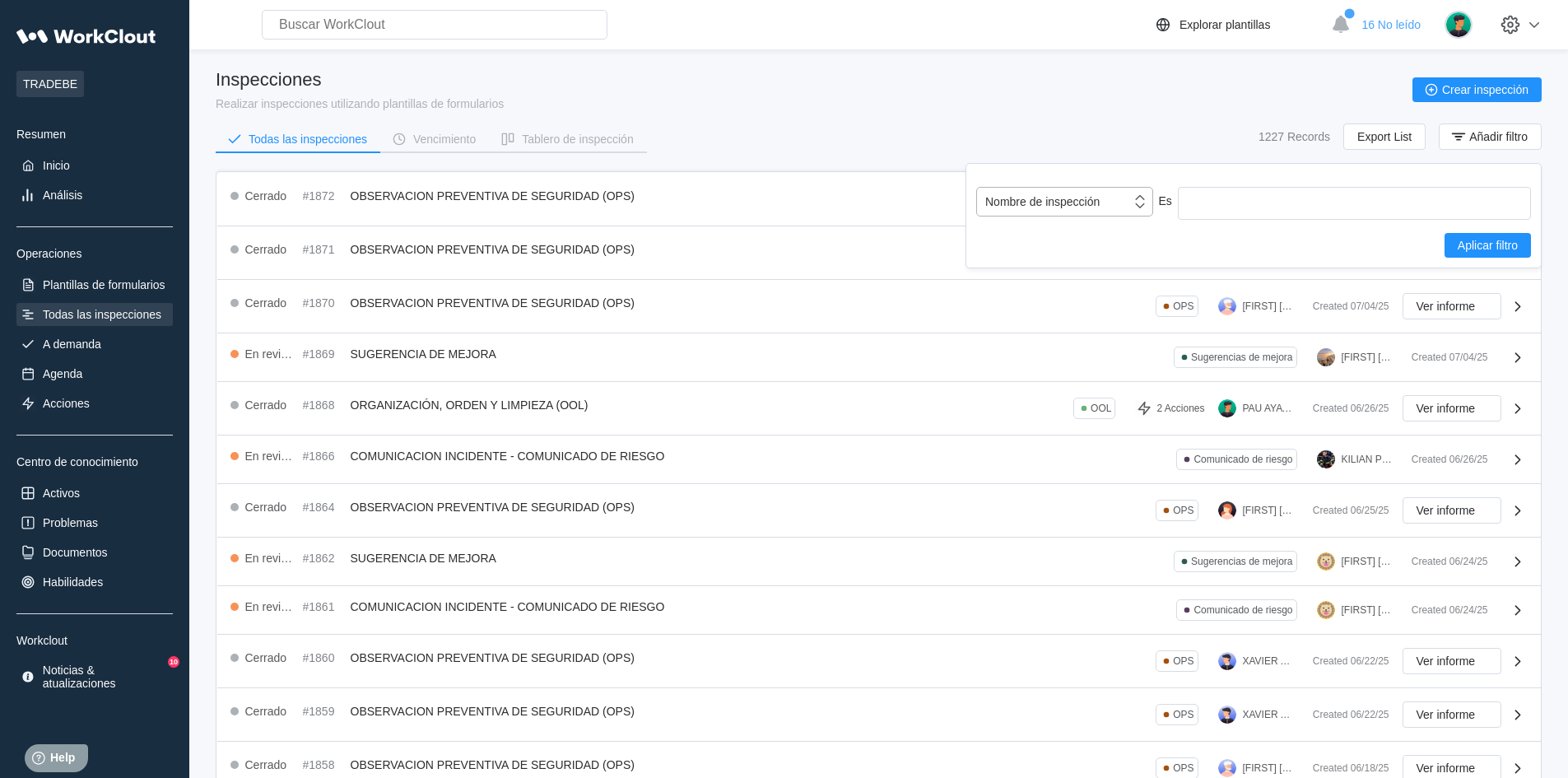 click on "Nombre de inspección" at bounding box center [1042, 202] 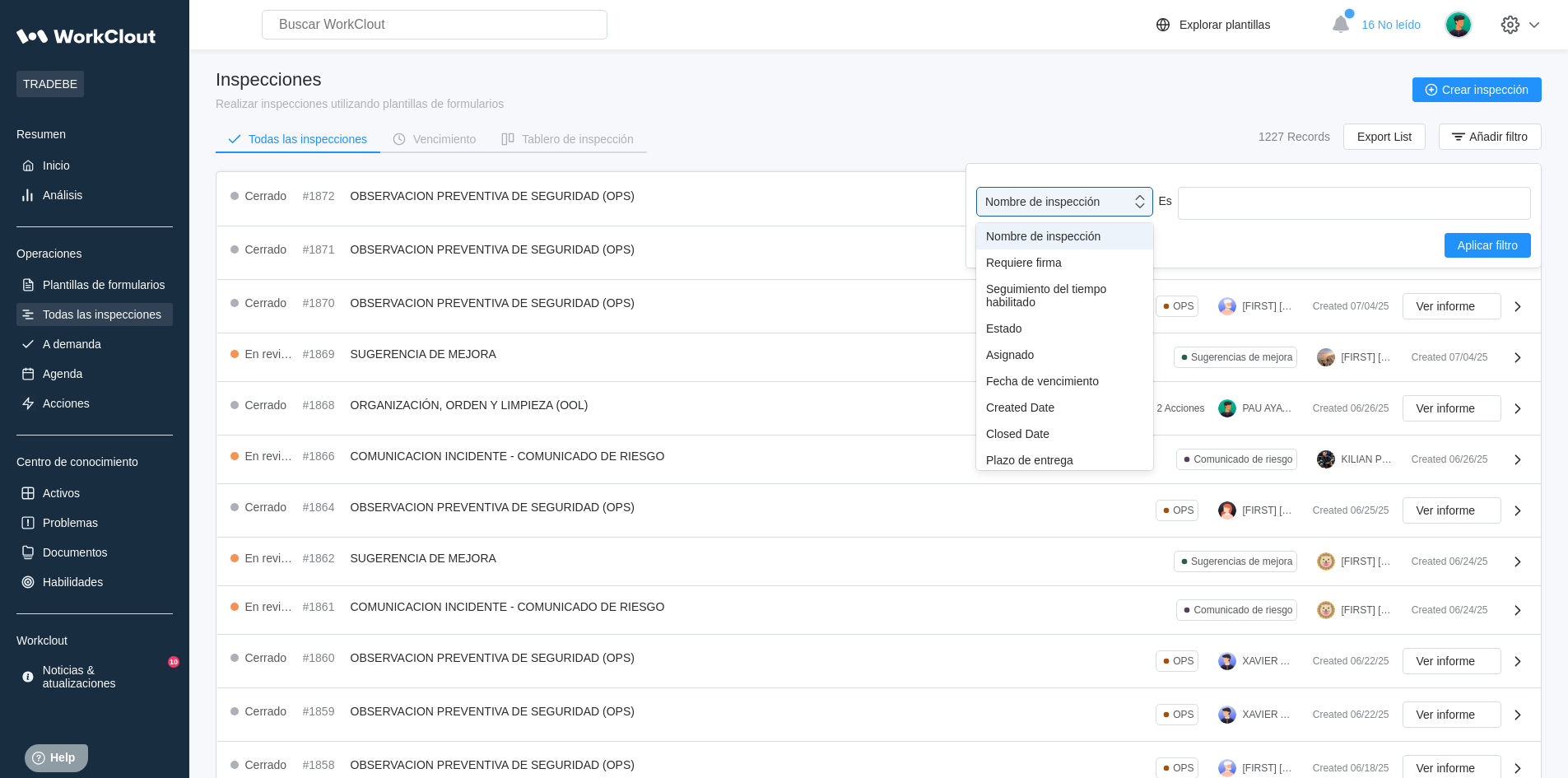 scroll, scrollTop: 135, scrollLeft: 0, axis: vertical 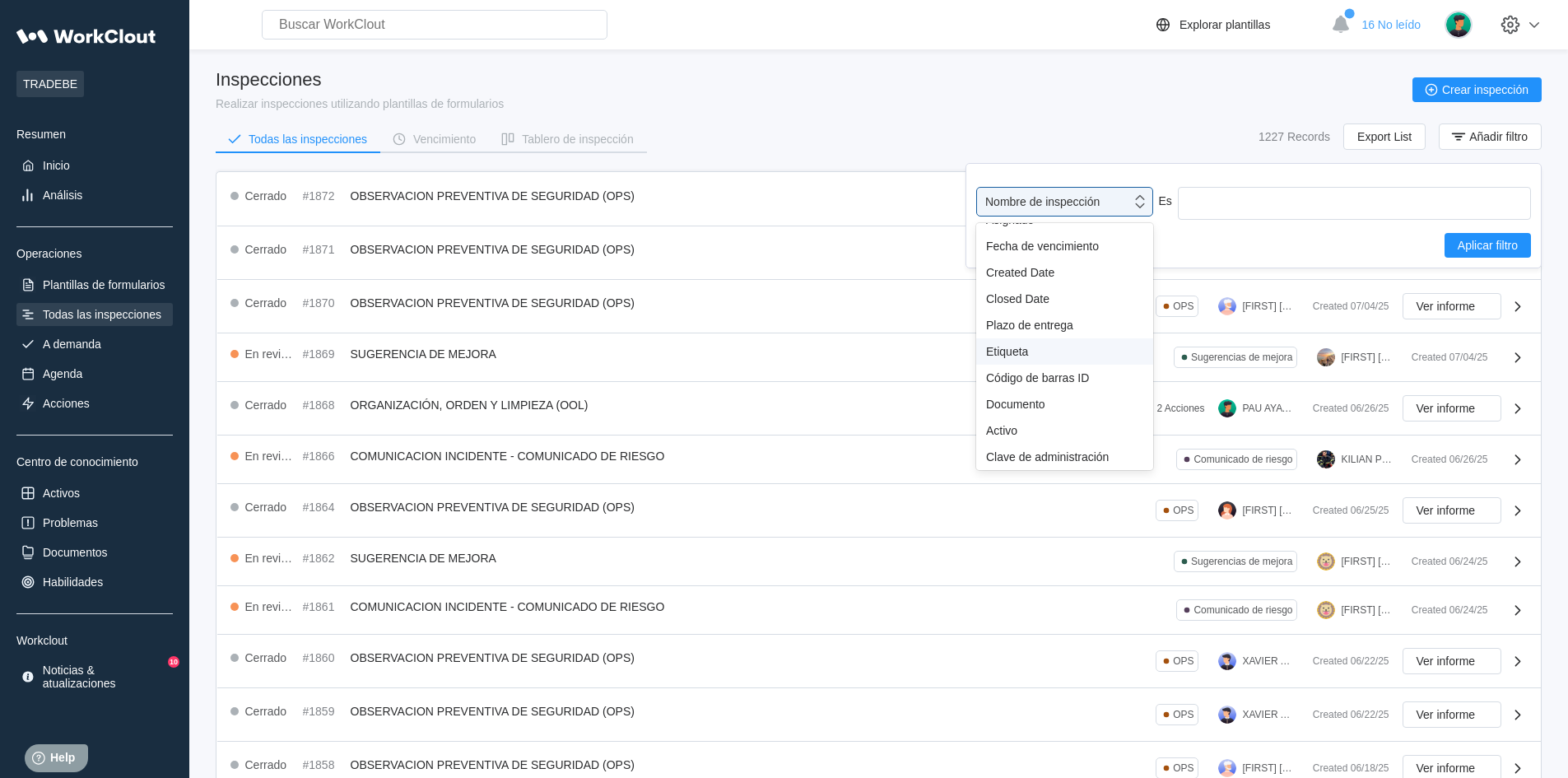 click on "Etiqueta" at bounding box center (1064, 352) 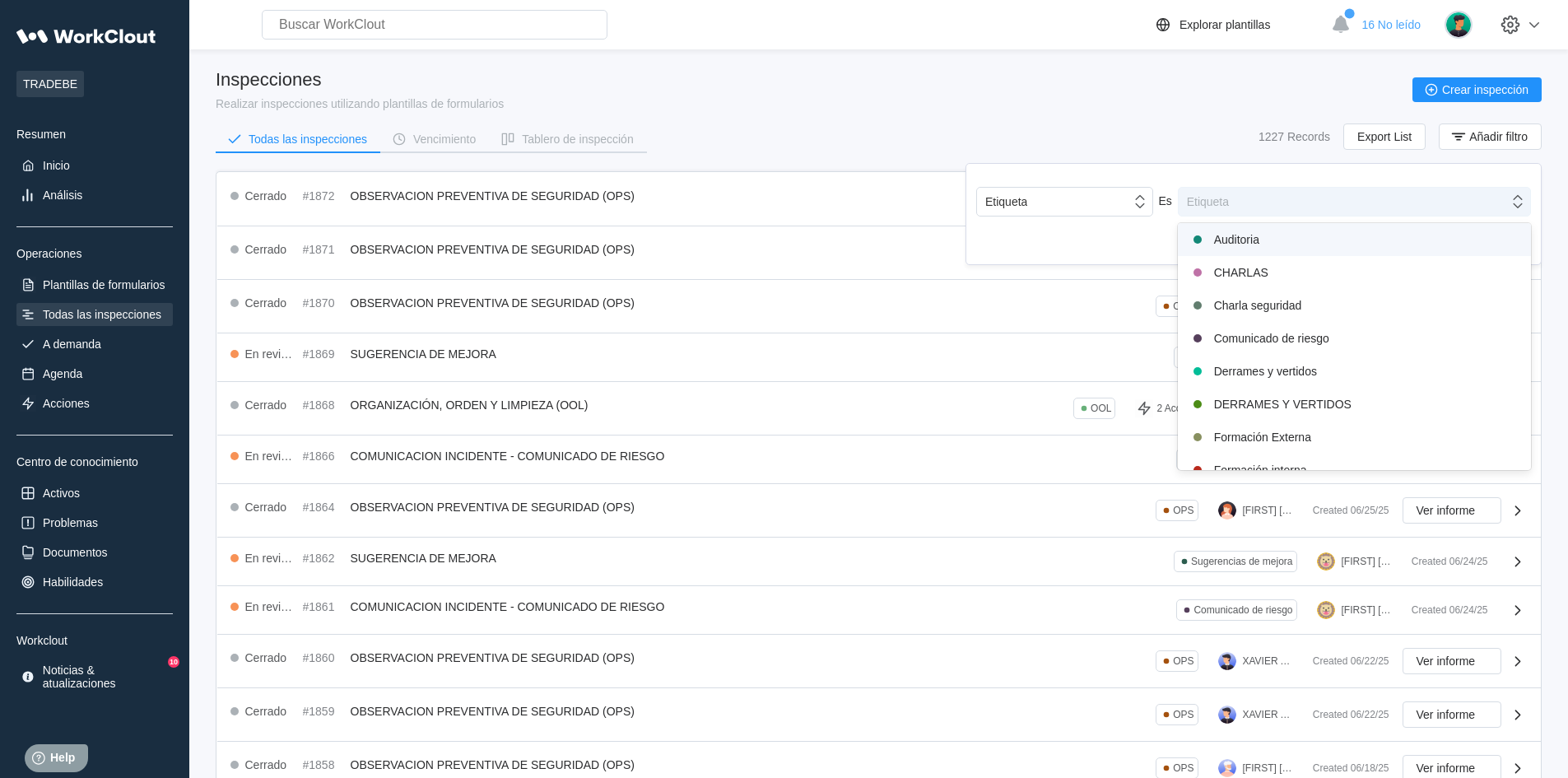 click on "Etiqueta" at bounding box center [1343, 202] 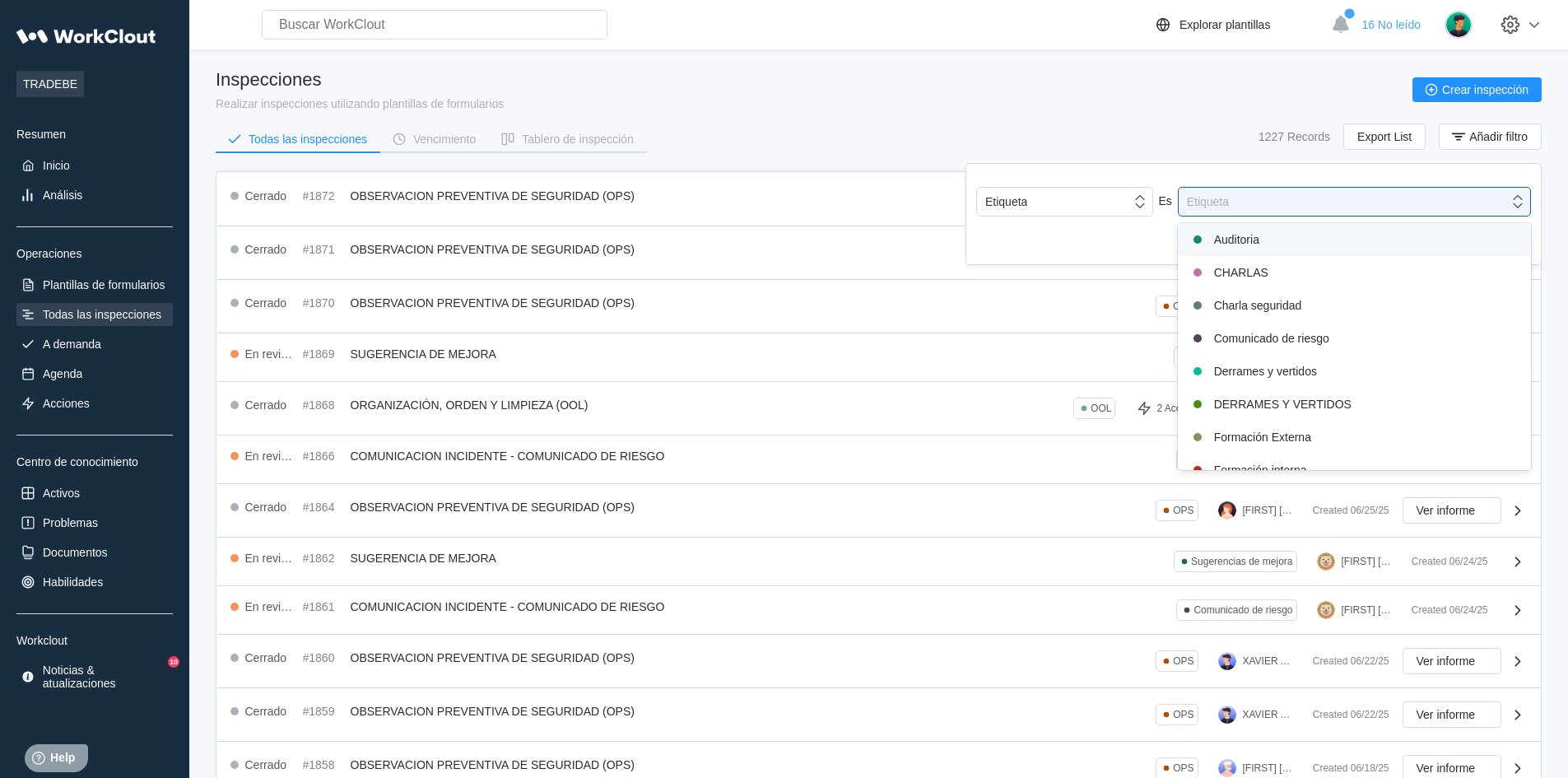 click on "Auditoria" at bounding box center [1354, 240] 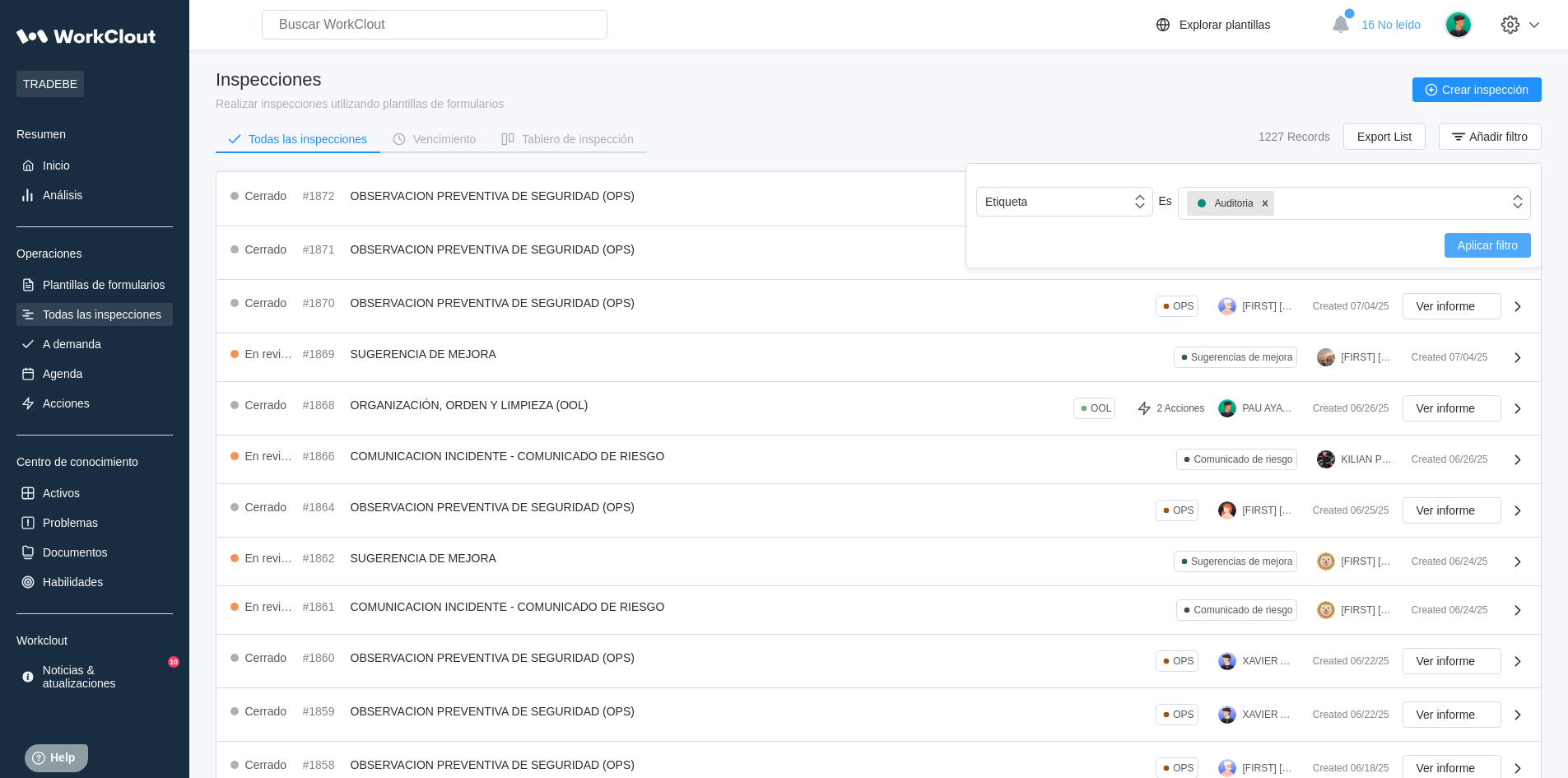 click on "Aplicar filtro" at bounding box center [1487, 245] 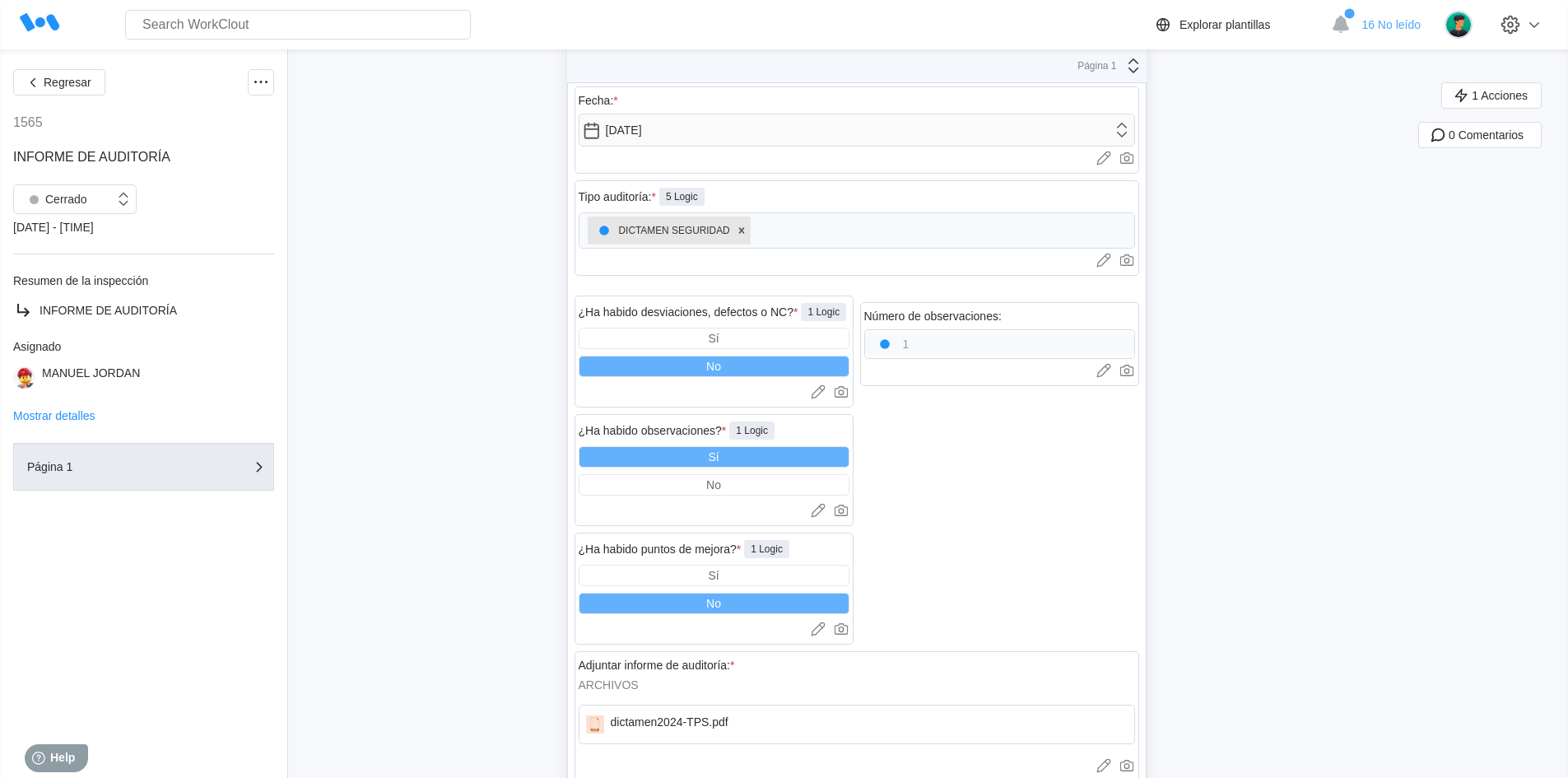 scroll, scrollTop: 133, scrollLeft: 0, axis: vertical 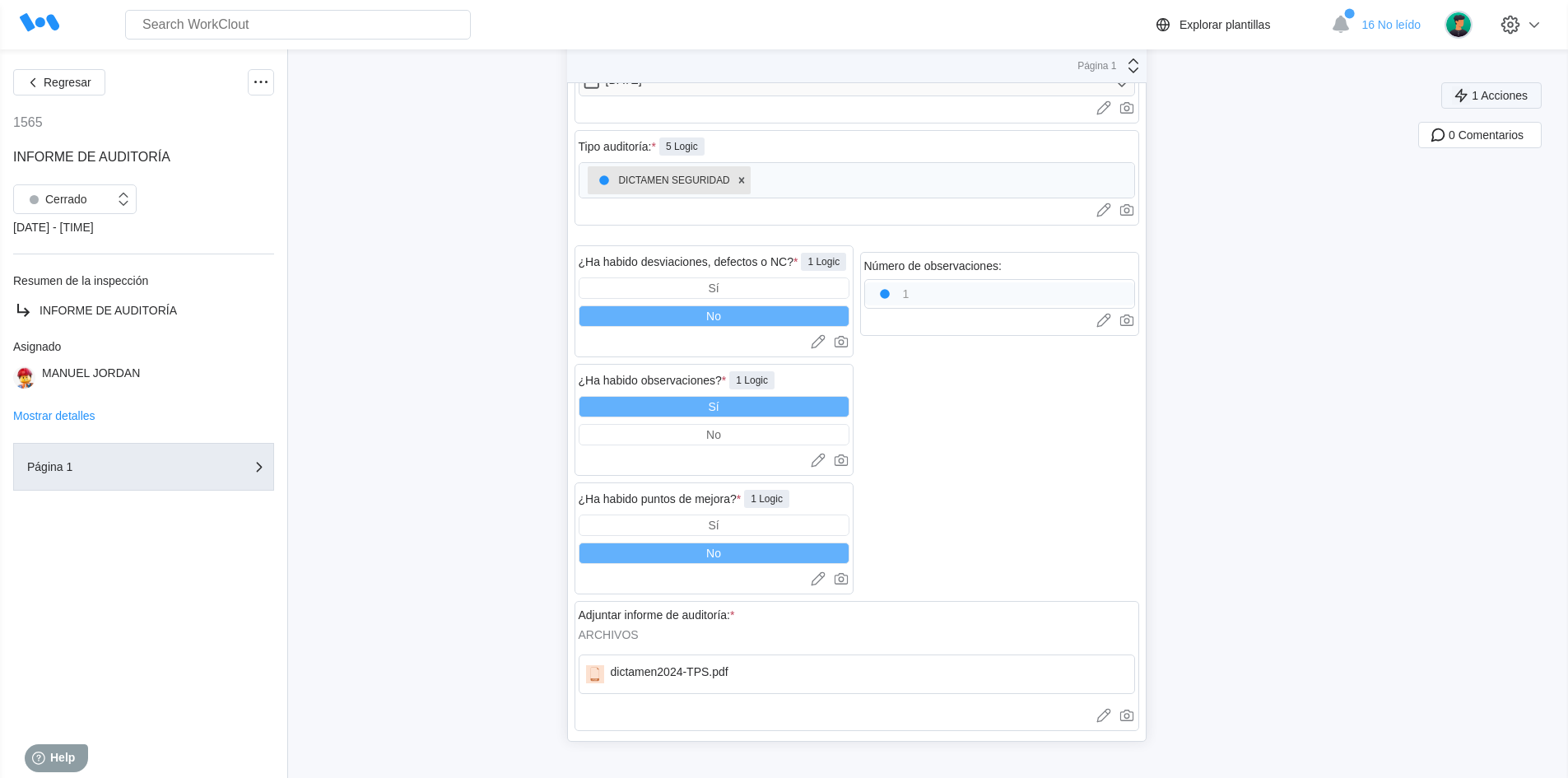 click on "1 Acciones" at bounding box center [1500, 96] 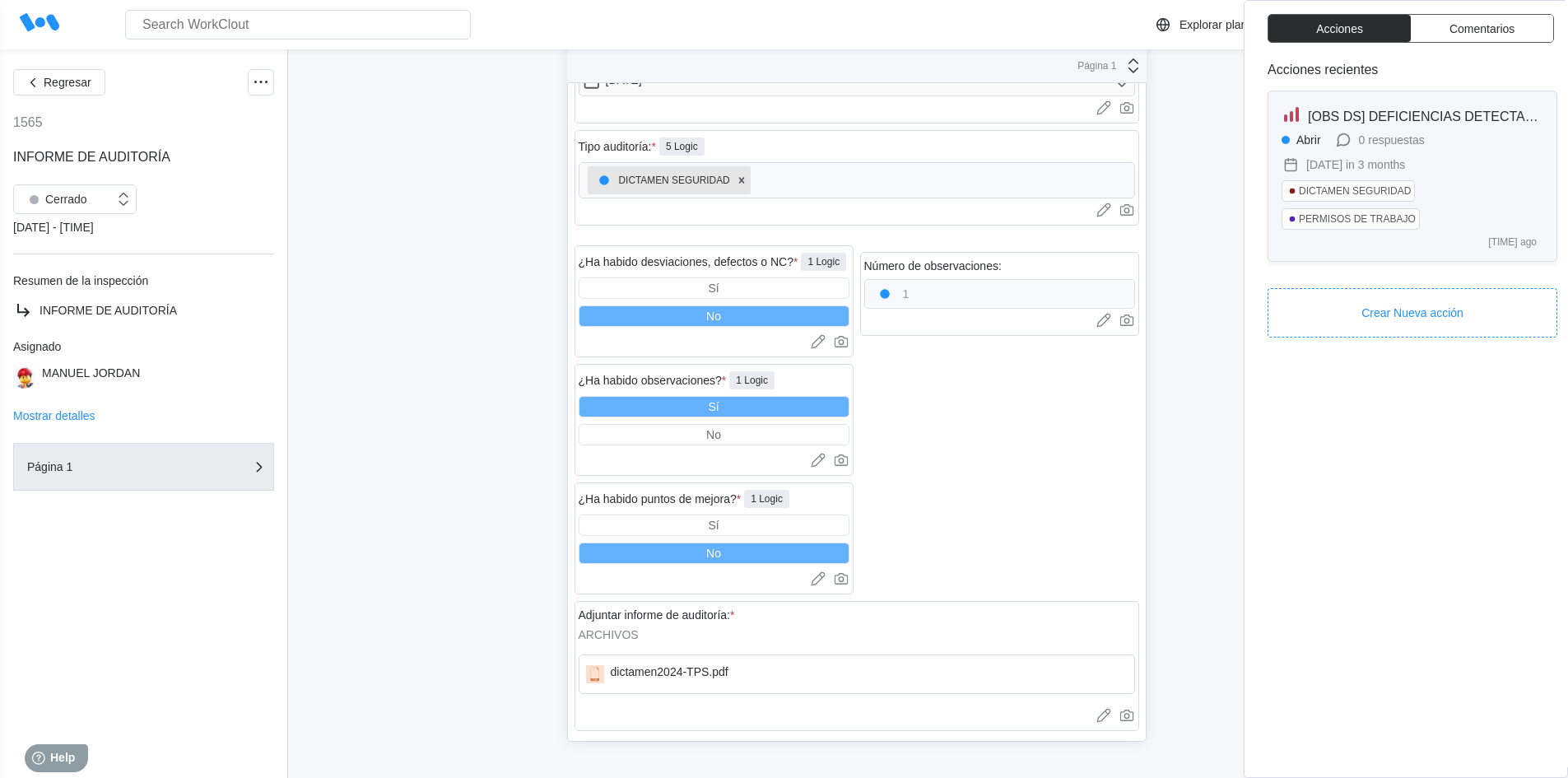 click on "Abrir 0 respuestas [DATE] in 3 months DICTAMEN SEGURIDAD PERMISOS DE TRABAJO" at bounding box center (1412, 184) 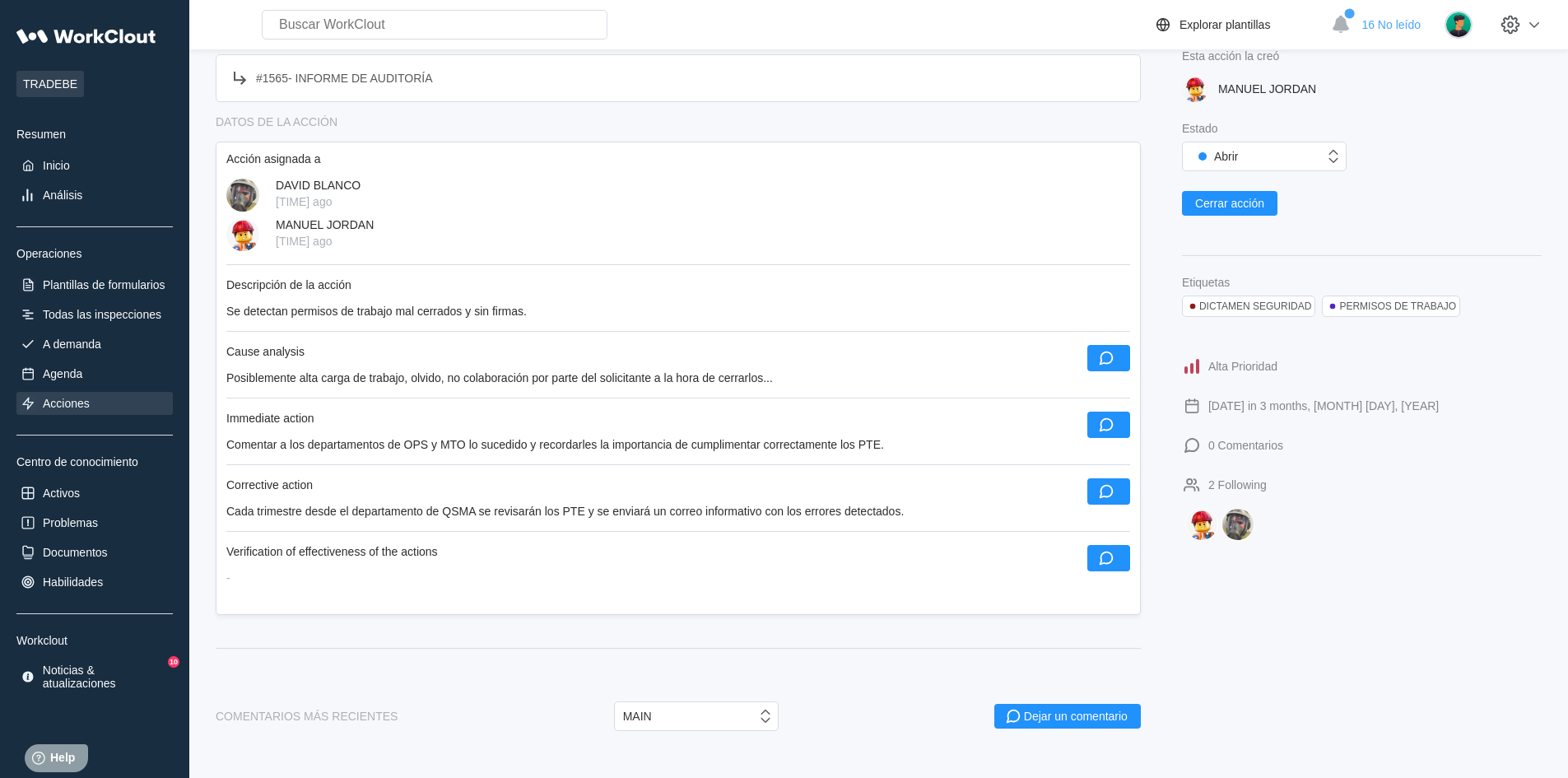 scroll, scrollTop: 247, scrollLeft: 0, axis: vertical 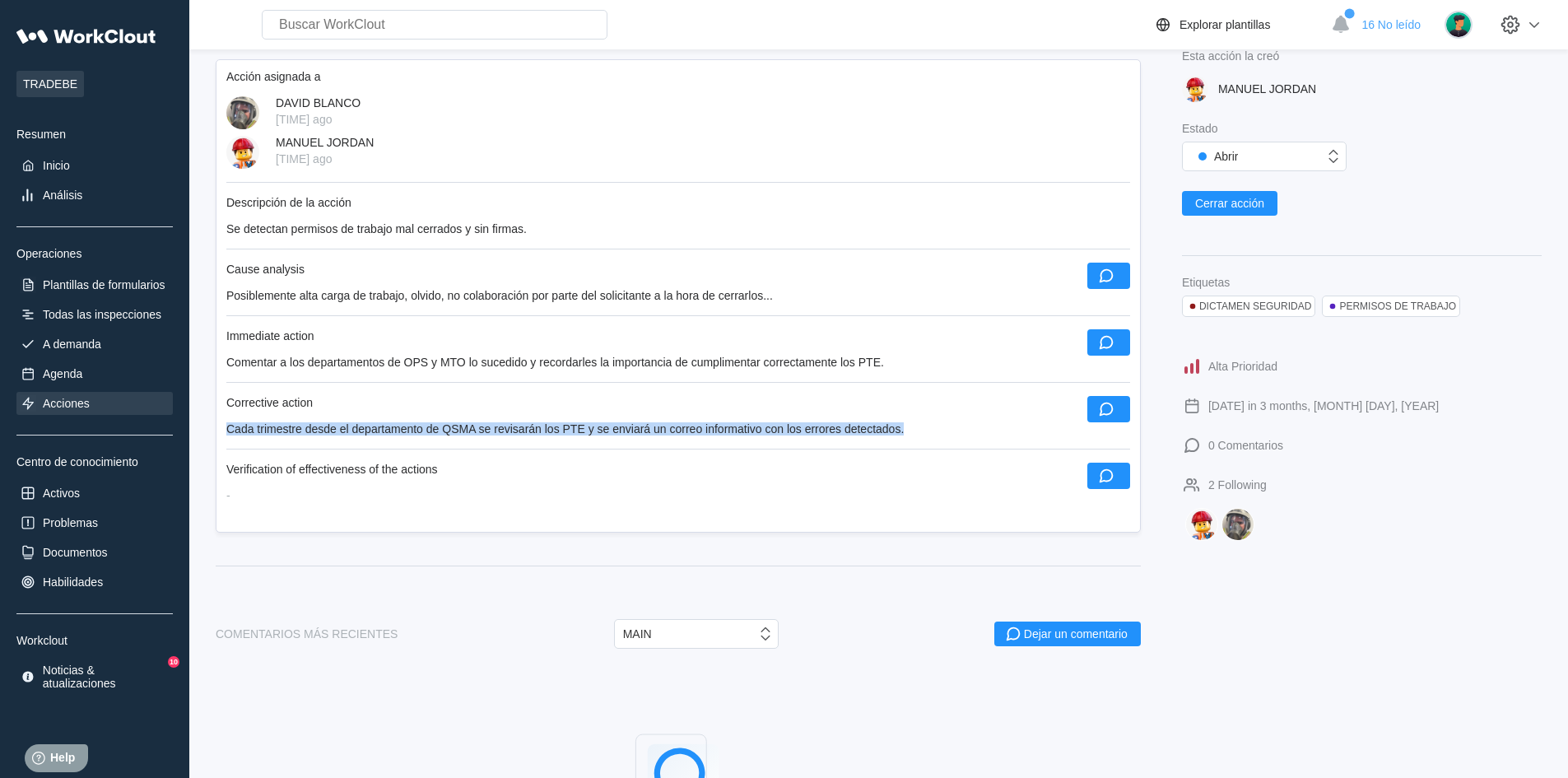 drag, startPoint x: 228, startPoint y: 432, endPoint x: 924, endPoint y: 426, distance: 696.02586 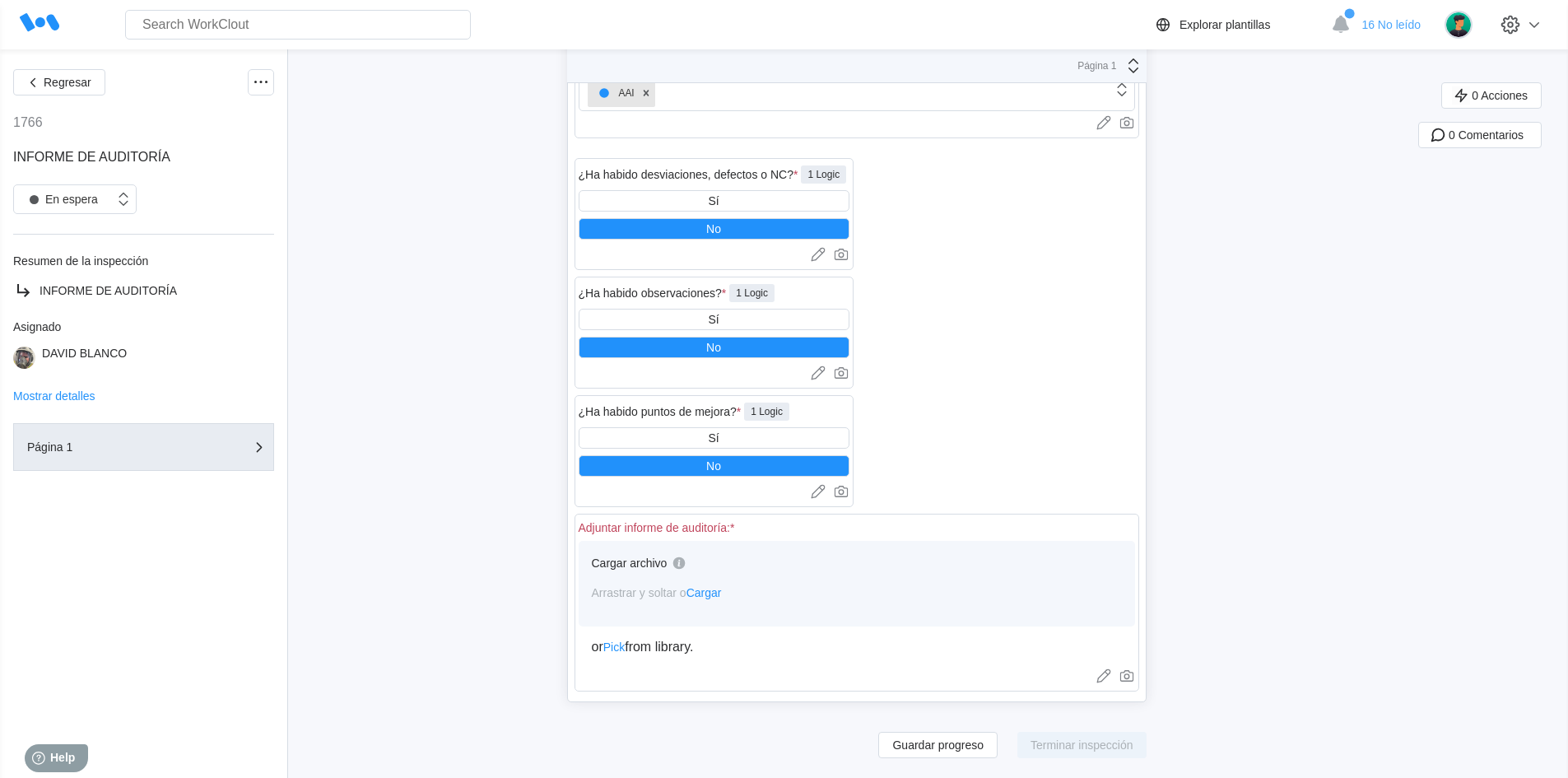 scroll, scrollTop: 0, scrollLeft: 0, axis: both 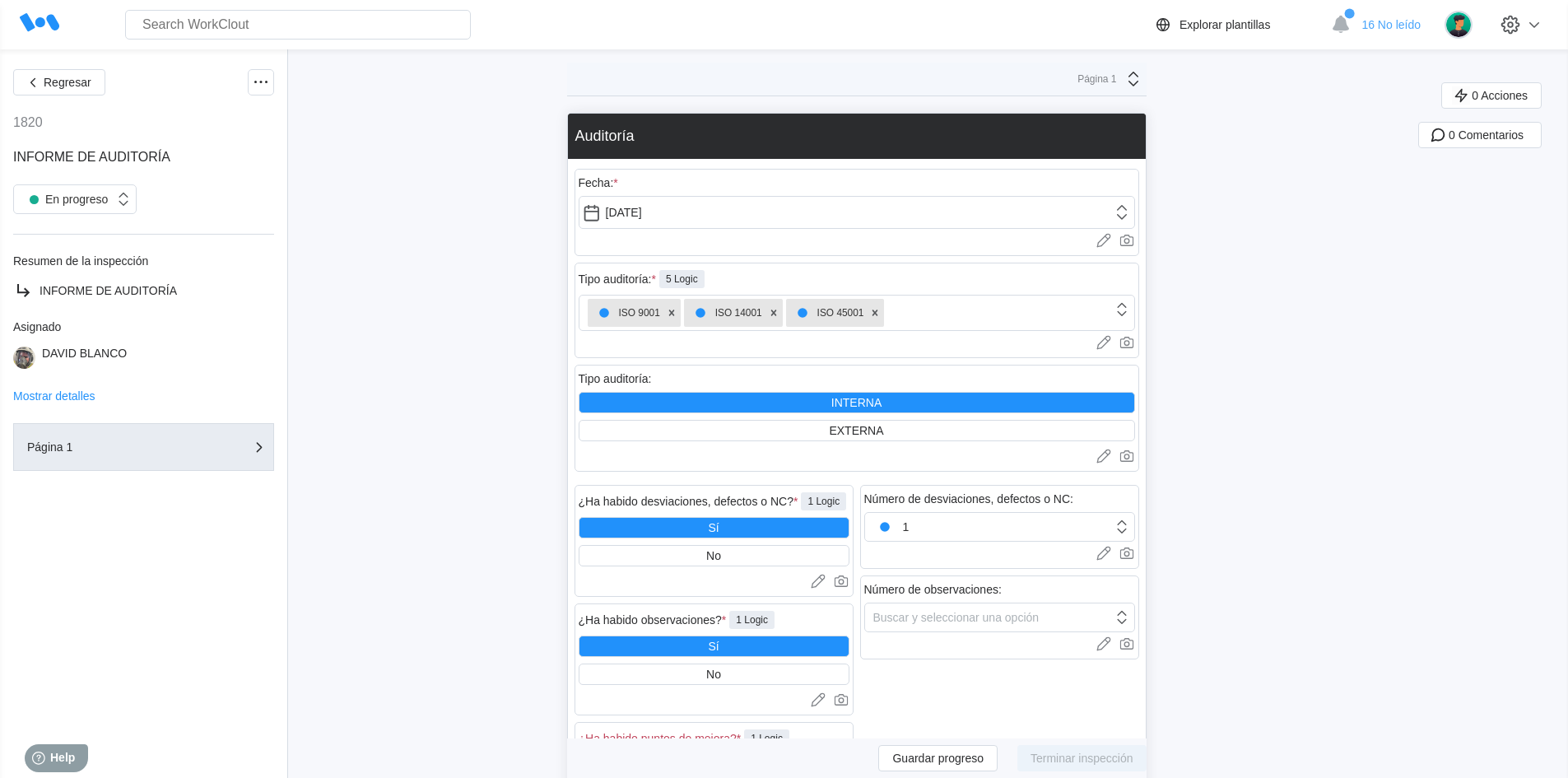click on "Regresar 1820 INFORME DE AUDITORÍA   En progreso Resumen de la inspección INFORME DE AUDITORÍA Asignado [FIRST] [LAST] Mostrar detalles Página 1 Página 1 Auditoría Fecha: * [DATE] Cargar imágenes o videos a este campo Arrastrar y soltar o  Cargar  or  Pick  from library. Tipo auditoría: * 5 Logic   ISO 9001   ISO 14001   ISO 45001 Cargar imágenes o videos a este campo Arrastrar y soltar o  Cargar  or  Pick  from library. Tipo auditoría: INTERNA EXTERNA Cargar imágenes o videos a este campo Arrastrar y soltar o  Cargar  or  Pick  from library. ¿Ha habido desviaciones, defectos o NC? * 1 Logic Sí No Cargar imágenes o videos a este campo Arrastrar y soltar o  Cargar  or  Pick  from library. ¿Ha habido observaciones? * 1 Logic Sí No Cargar imágenes o videos a este campo Arrastrar y soltar o  Cargar  or  Pick  from library. ¿Ha habido puntos de mejora? * 1 Logic Sí No Selecciona una opción Cargar imágenes o videos a este campo Arrastrar y soltar o  Cargar  or  Pick  from library.   1 Cargar" at bounding box center (784, 585) 